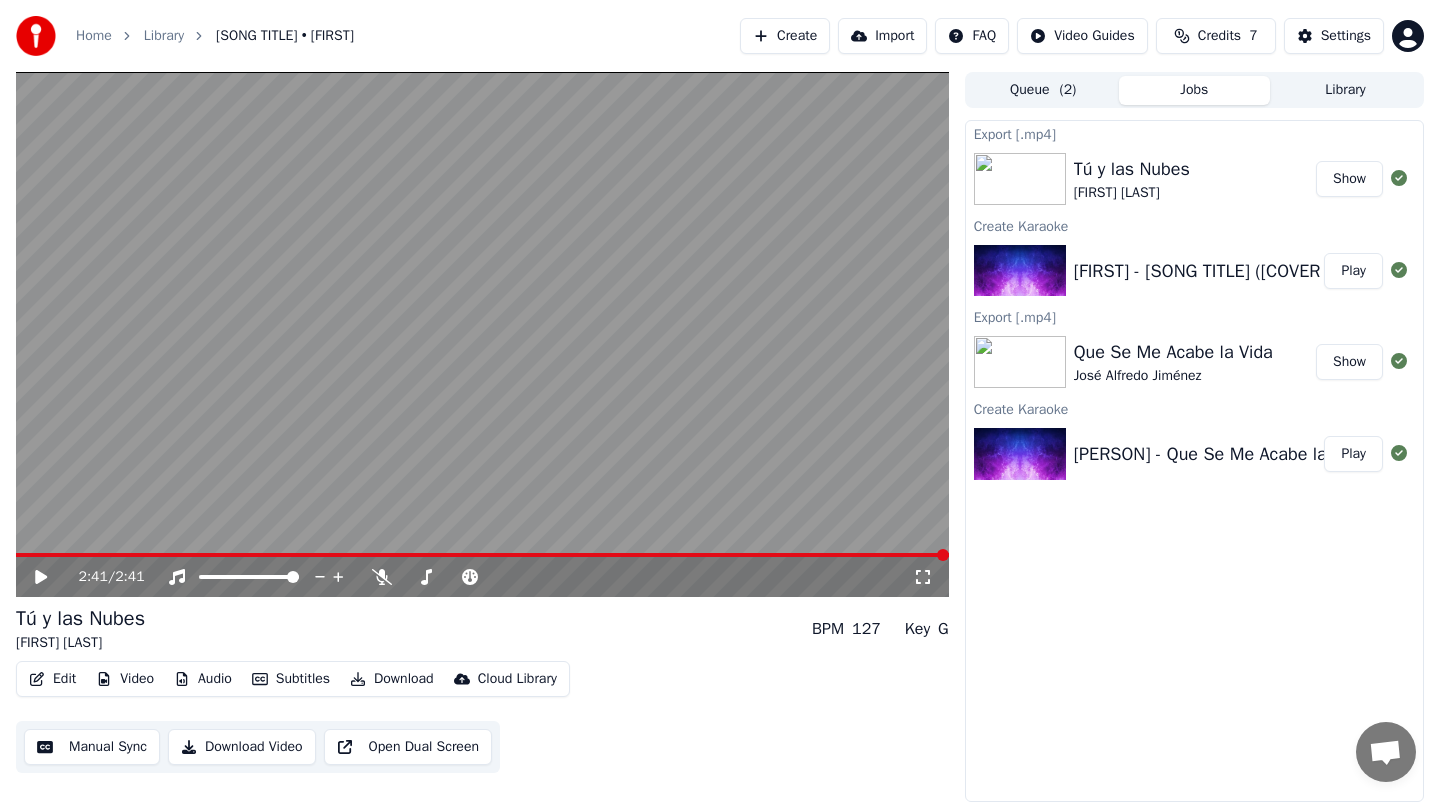scroll, scrollTop: 0, scrollLeft: 0, axis: both 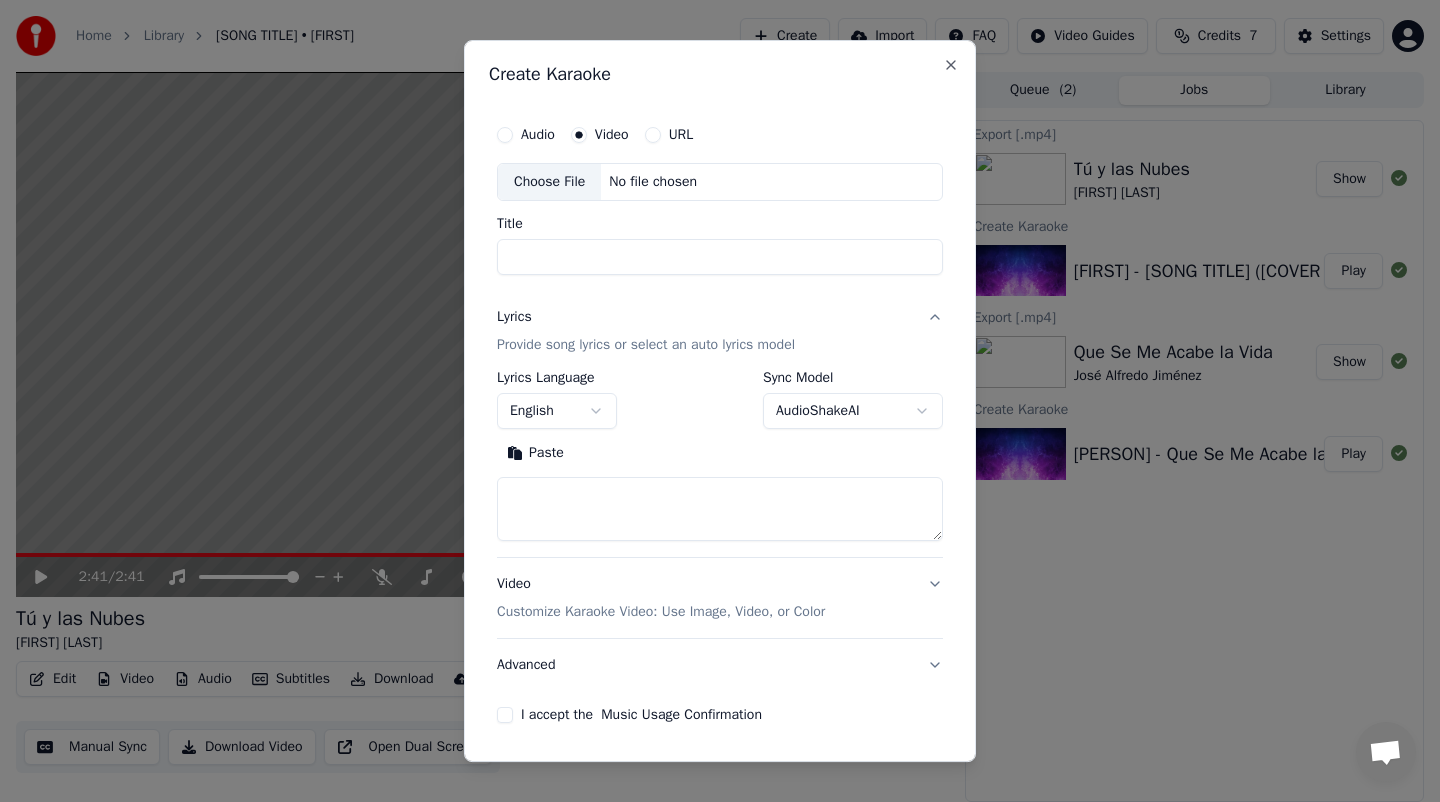 click on "Title" at bounding box center [720, 257] 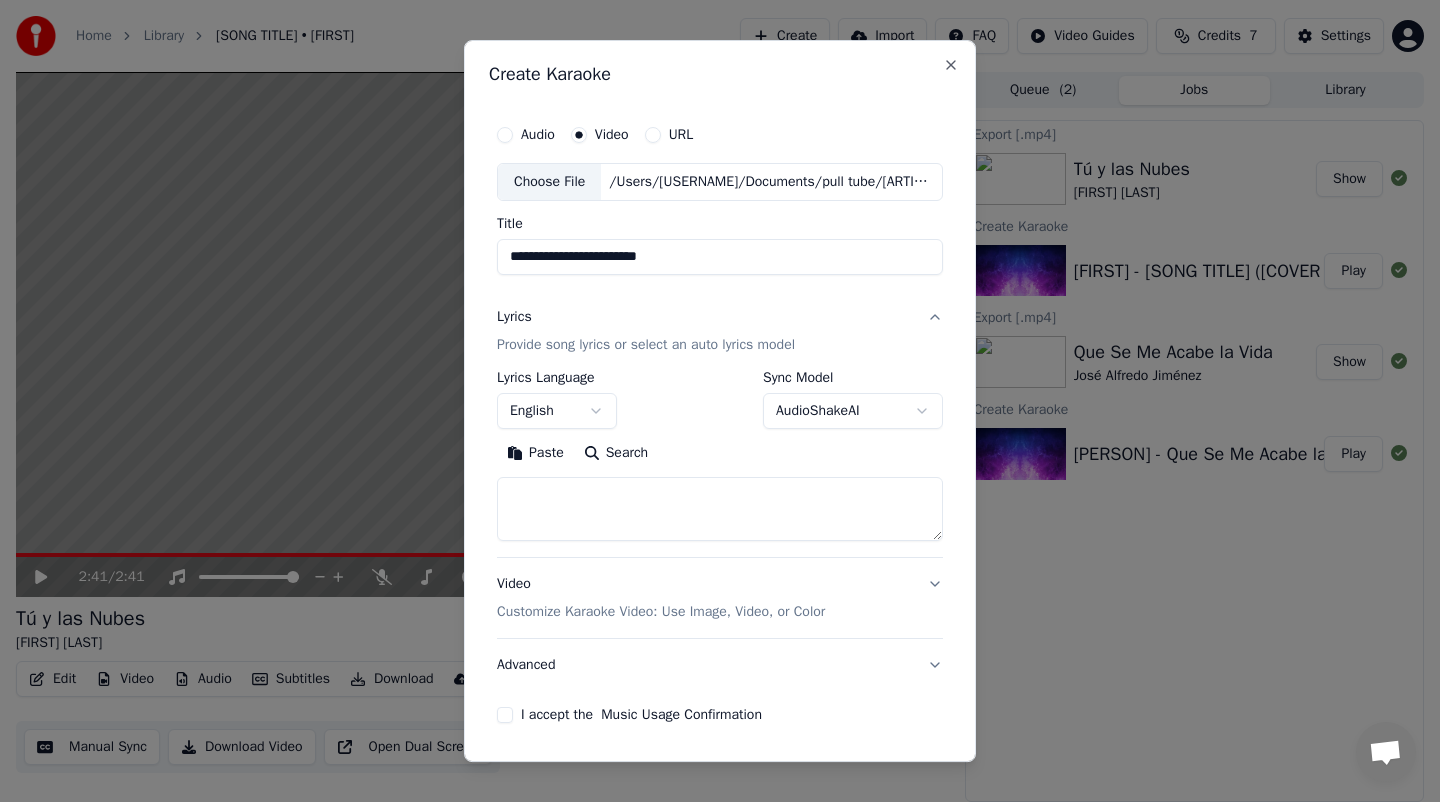 click at bounding box center [720, 509] 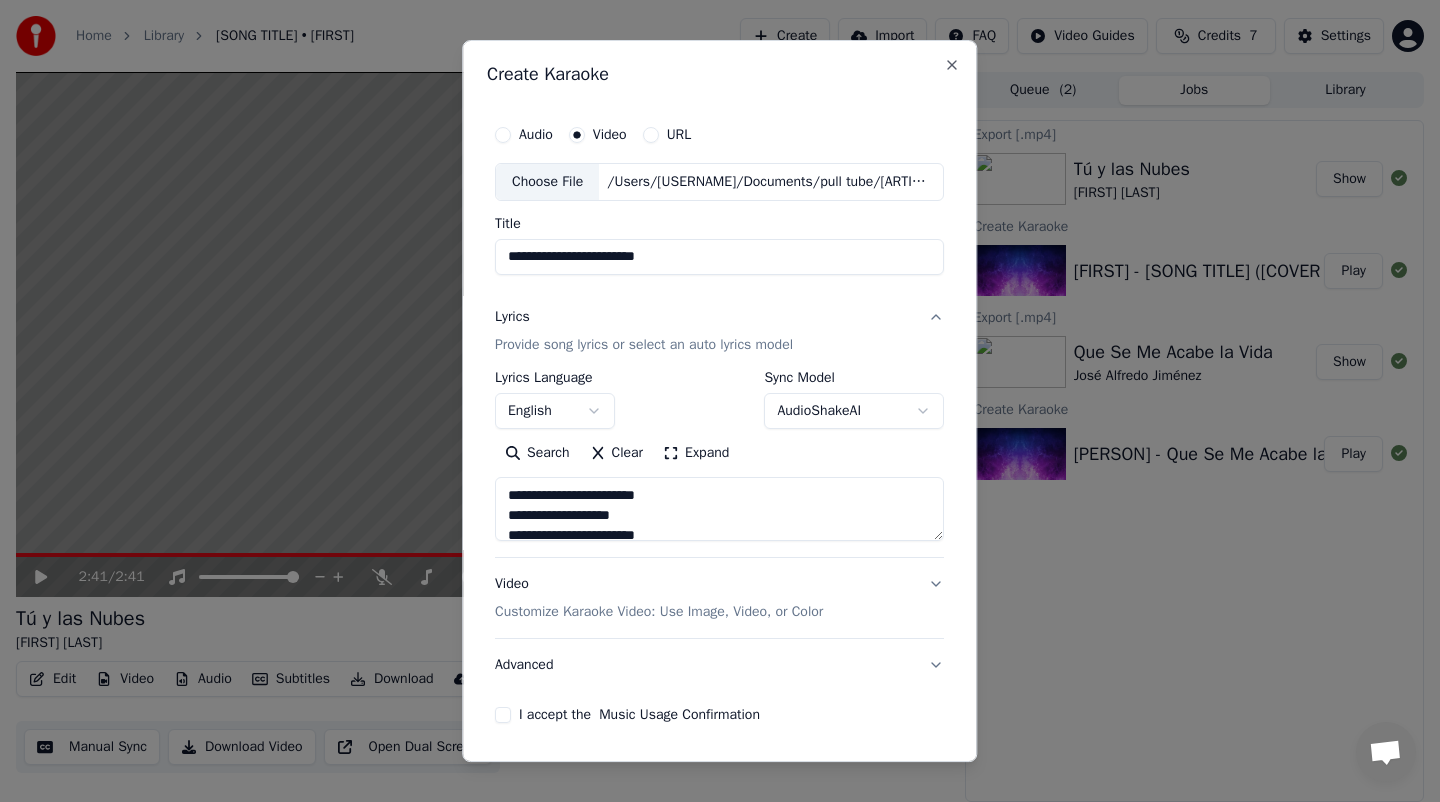 click on "I accept the   Music Usage Confirmation" at bounding box center [503, 715] 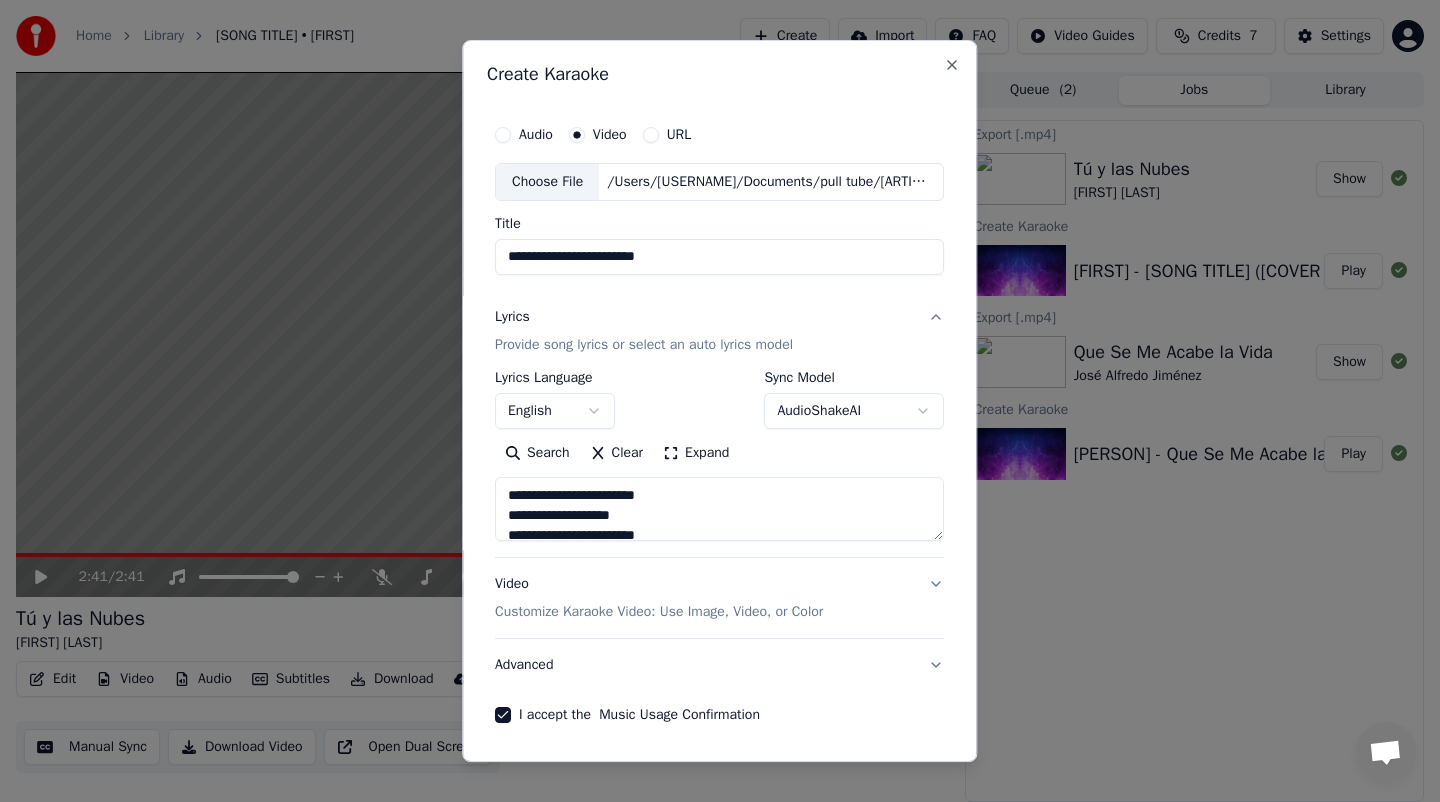 scroll, scrollTop: 70, scrollLeft: 0, axis: vertical 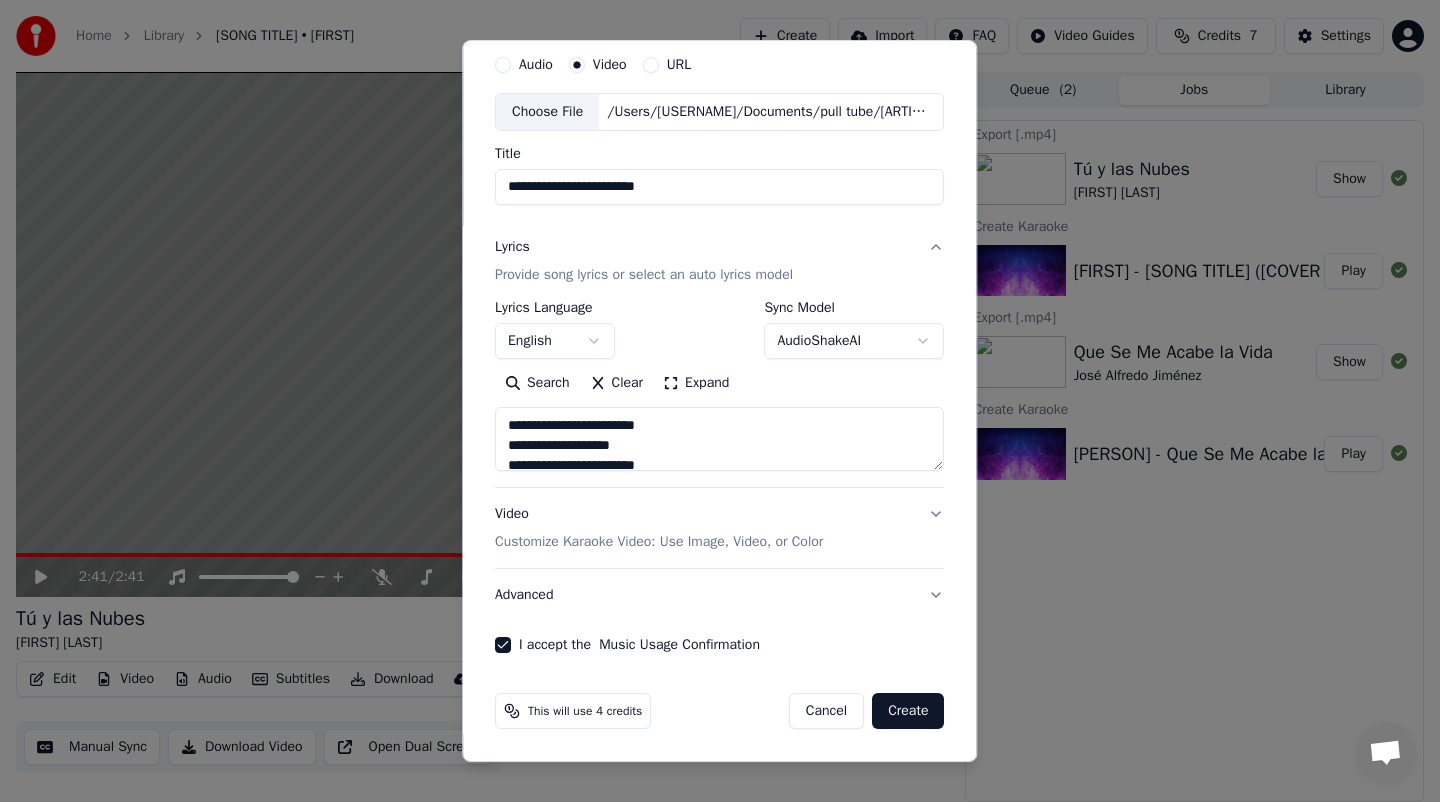 click on "Create" at bounding box center (908, 711) 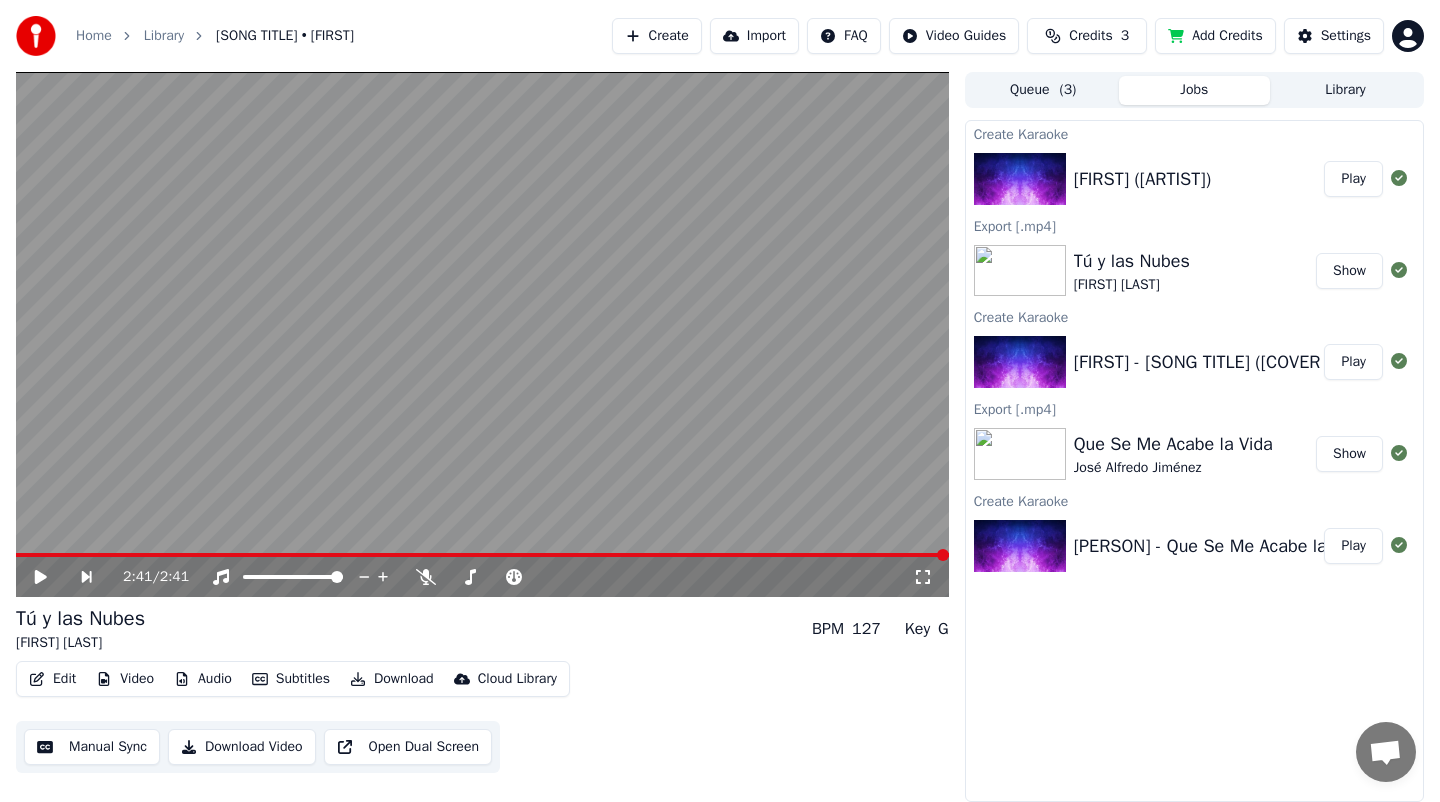 click on "Download Video" at bounding box center (242, 747) 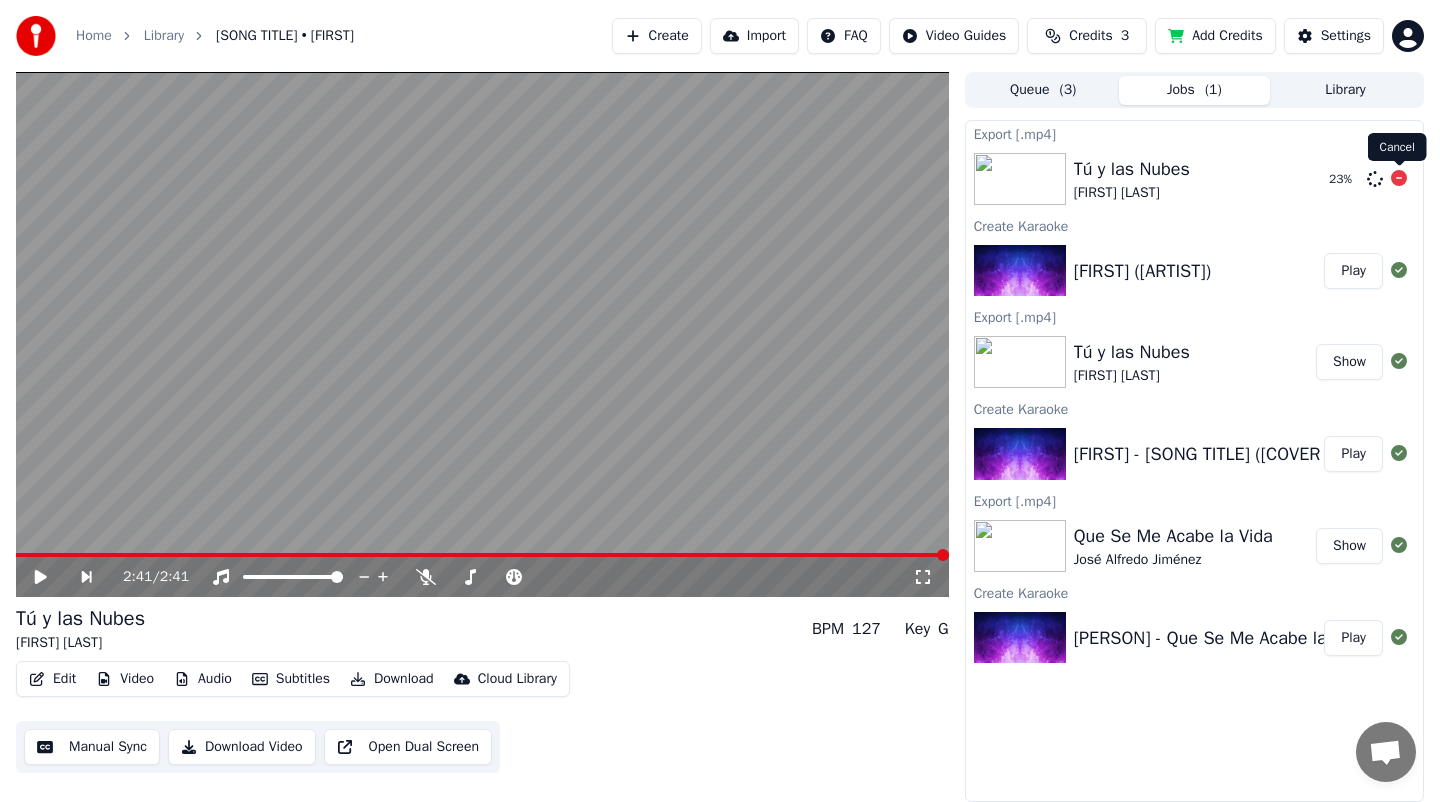 click at bounding box center (1399, 178) 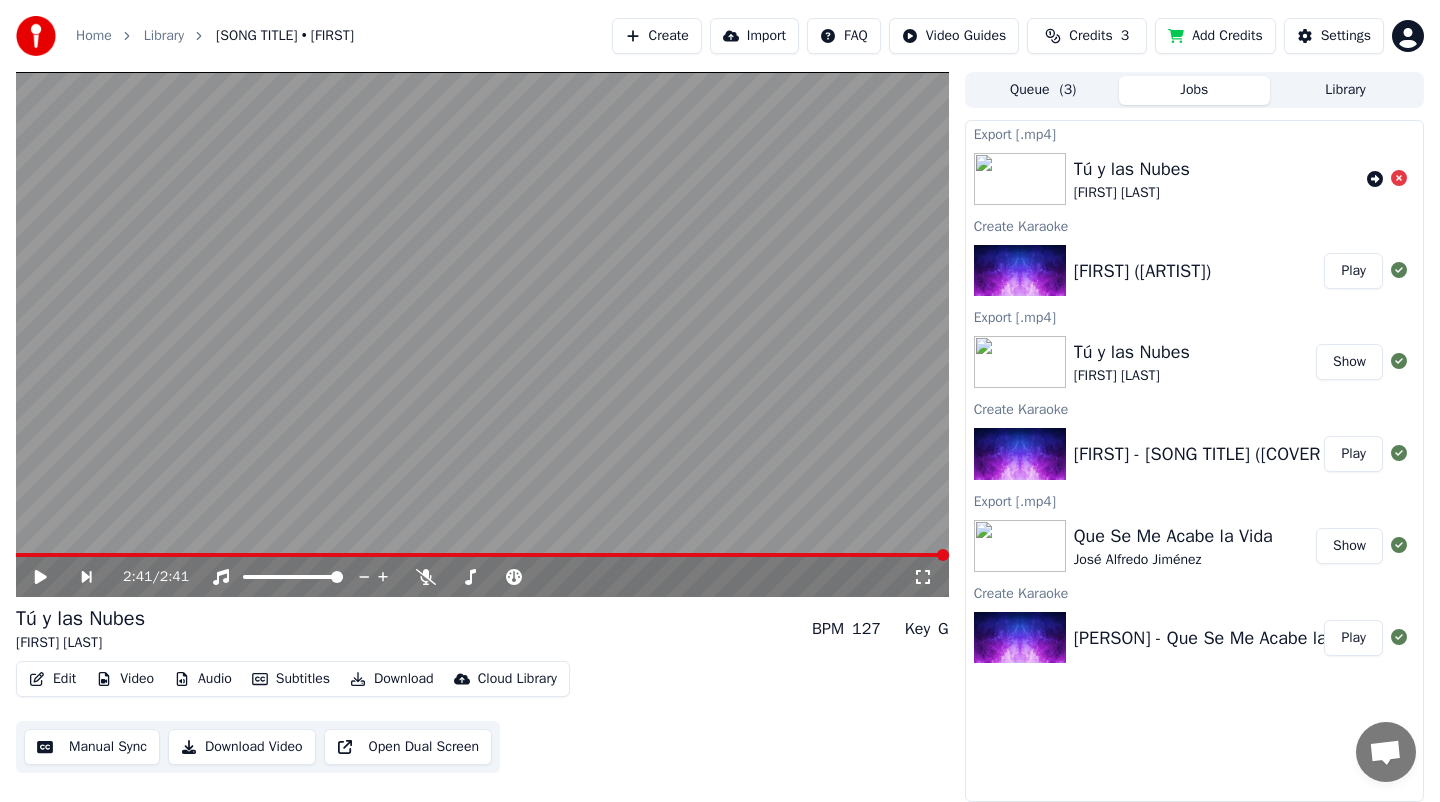 click on "[FIRST] ([ARTIST])" at bounding box center (1132, 169) 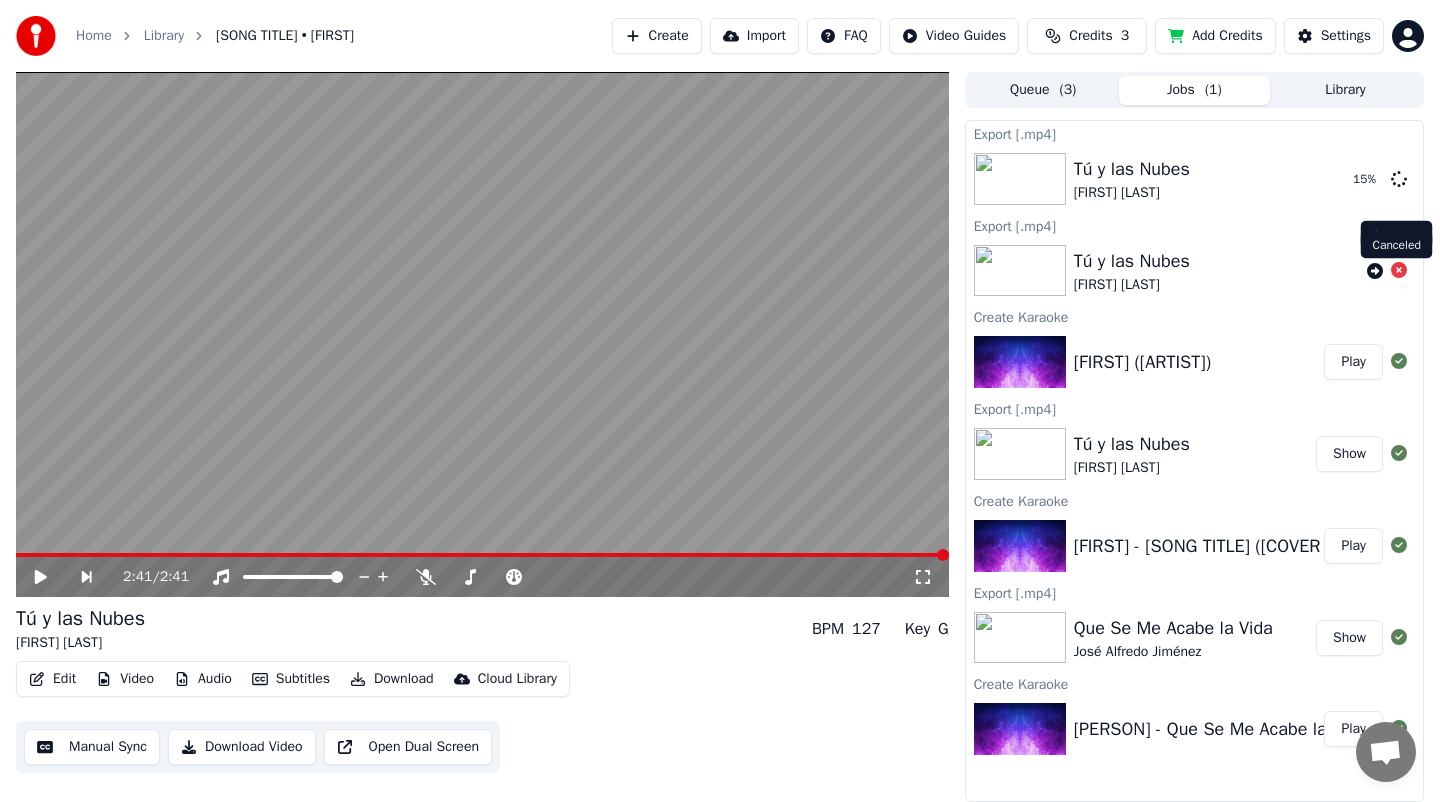 click at bounding box center (1399, 270) 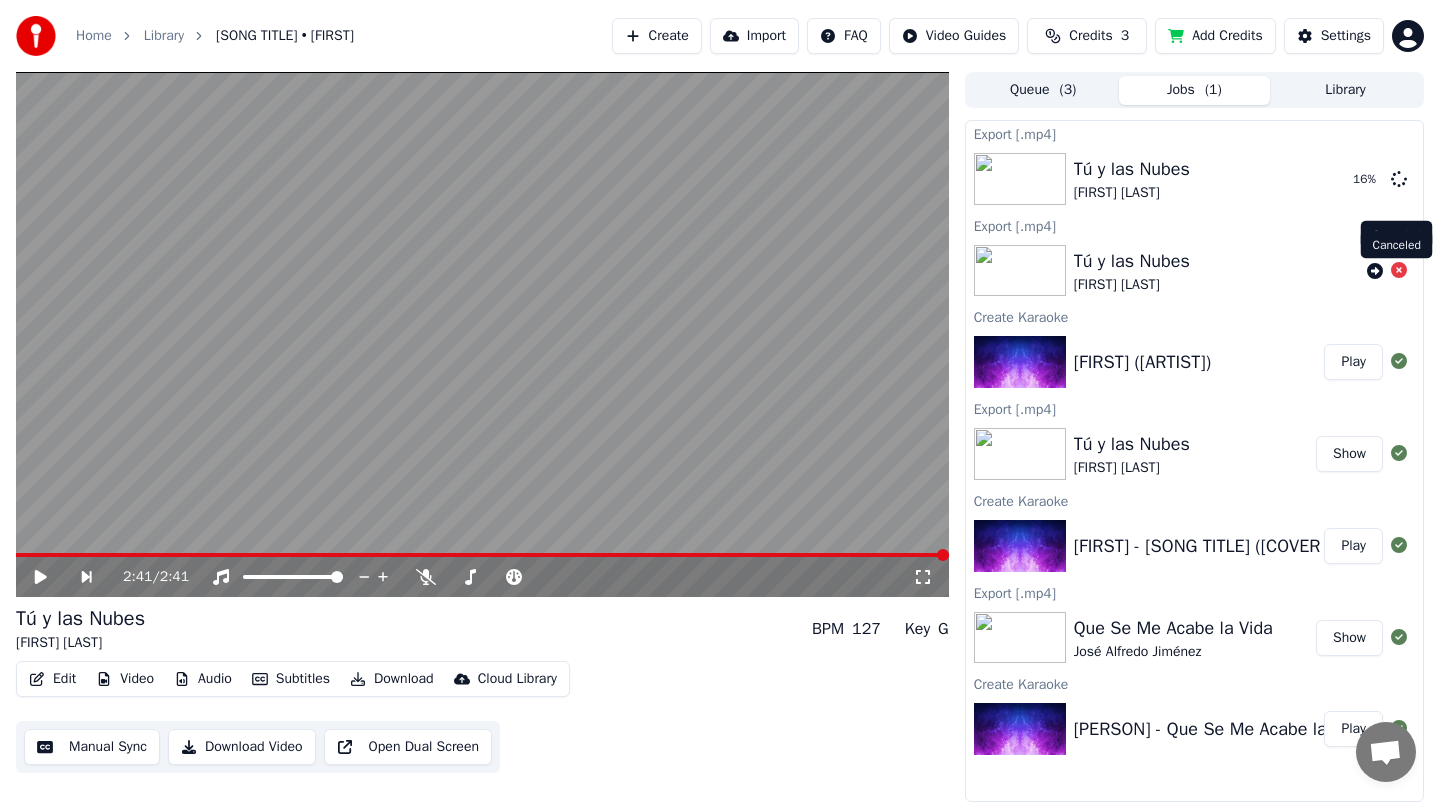 click at bounding box center (1399, 270) 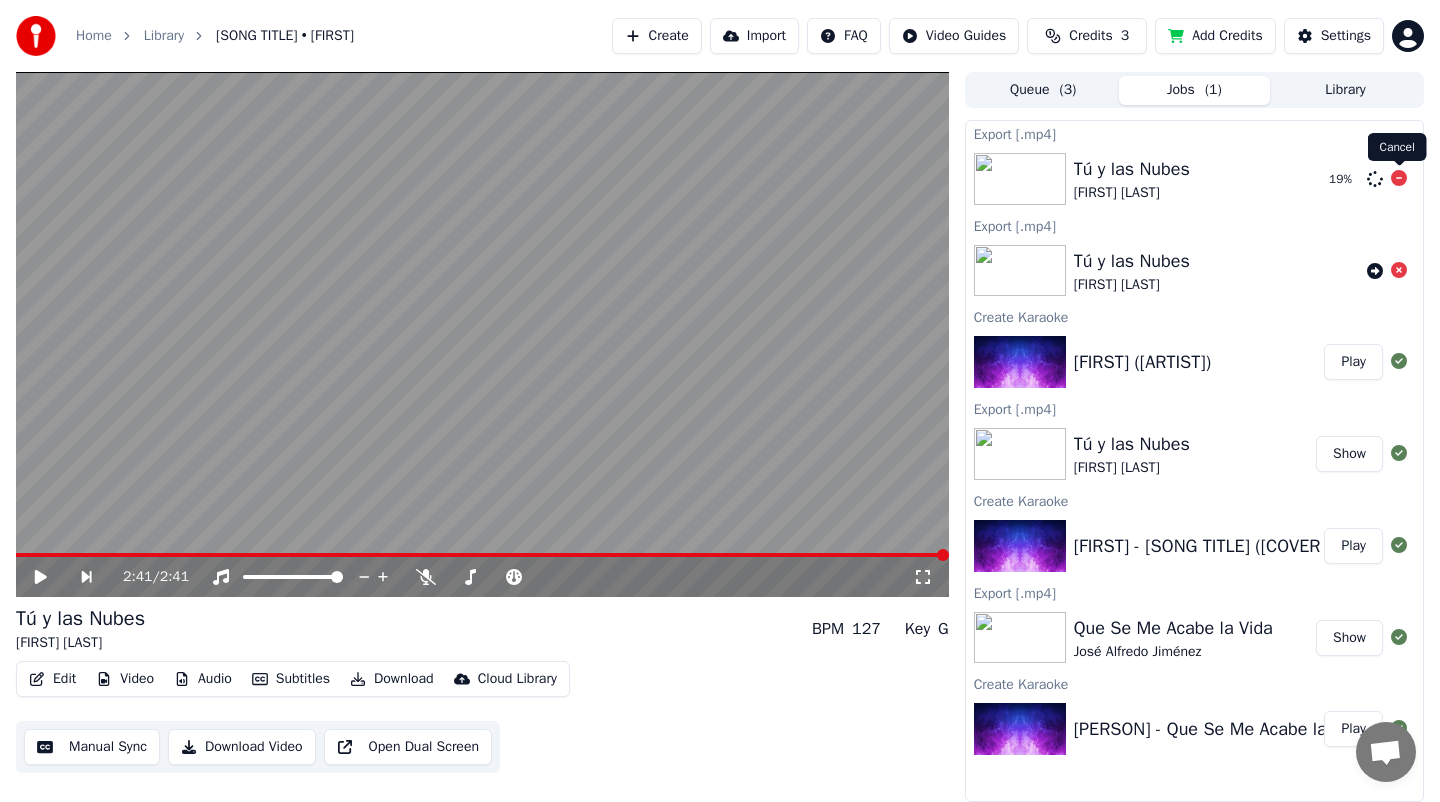 click at bounding box center (1399, 178) 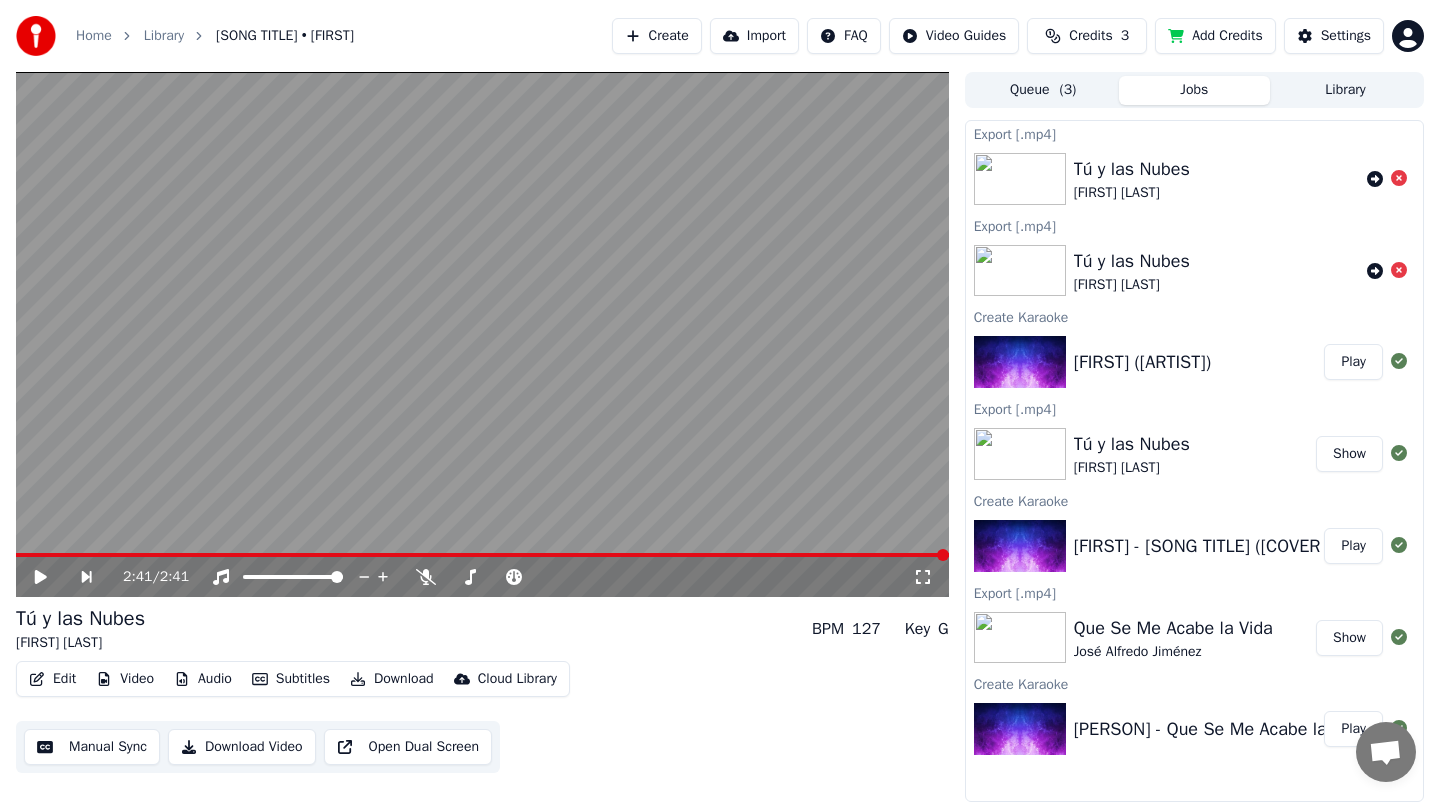 click on "[FIRST] ([ARTIST])" at bounding box center (1132, 169) 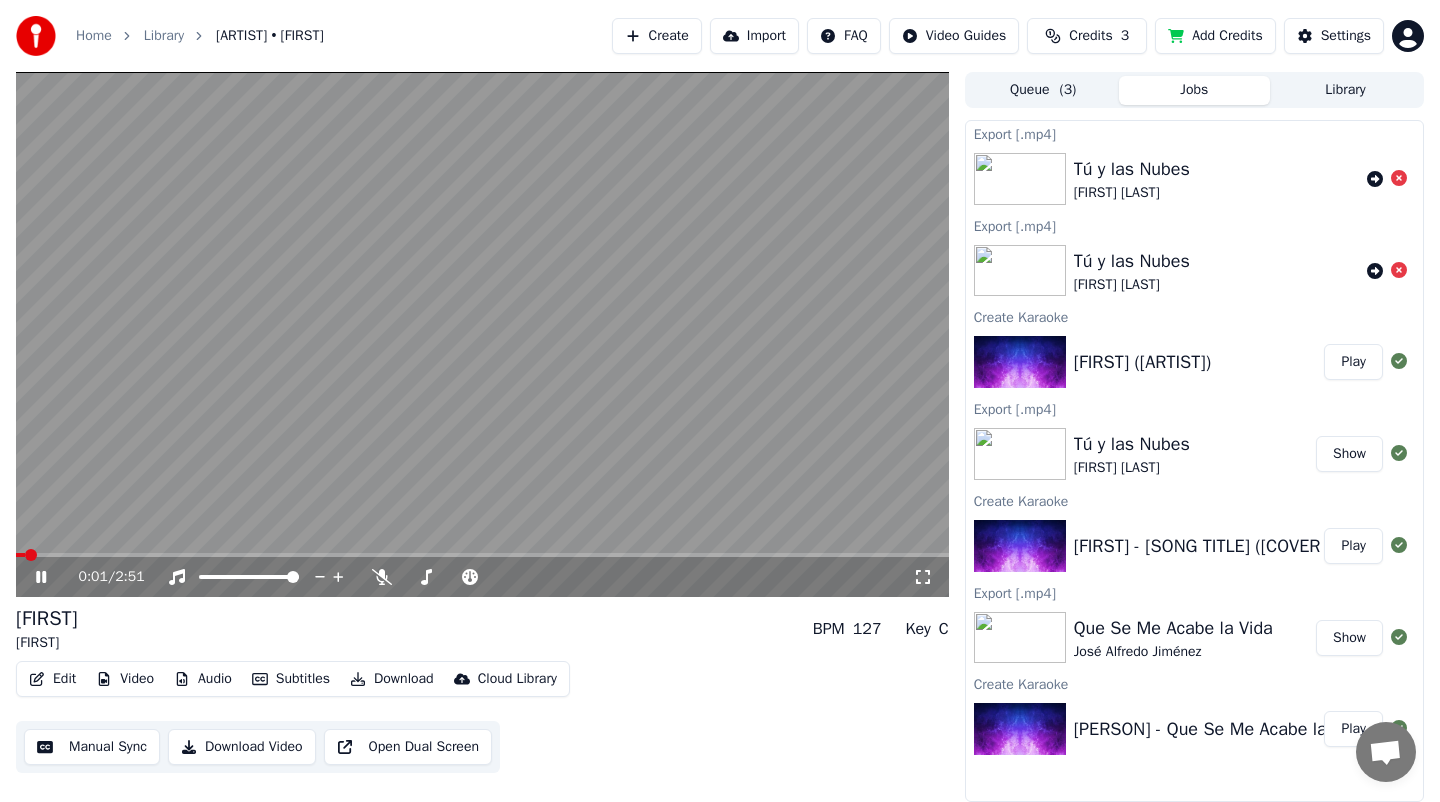 click on "Download Video" at bounding box center (242, 747) 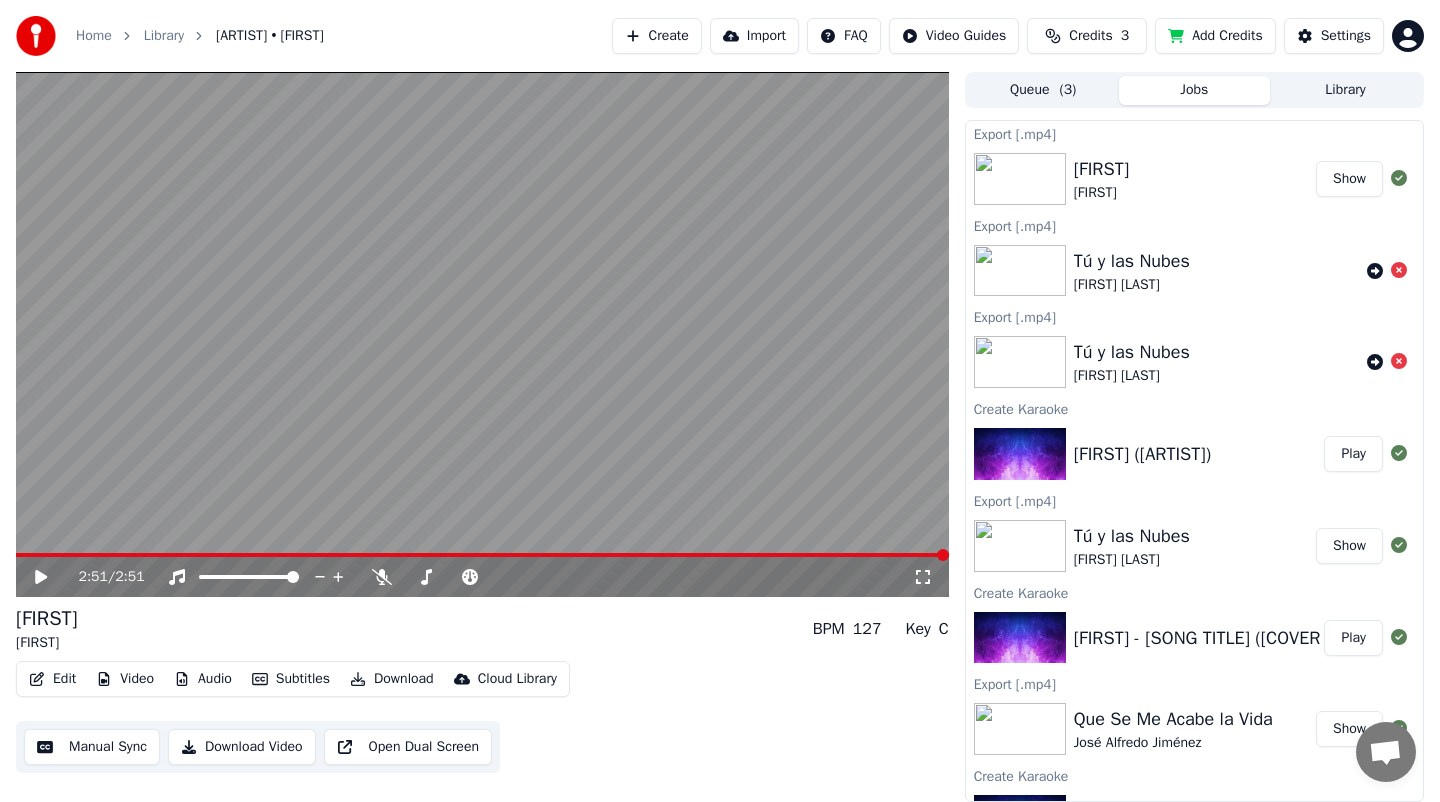 click on "Create" at bounding box center [657, 36] 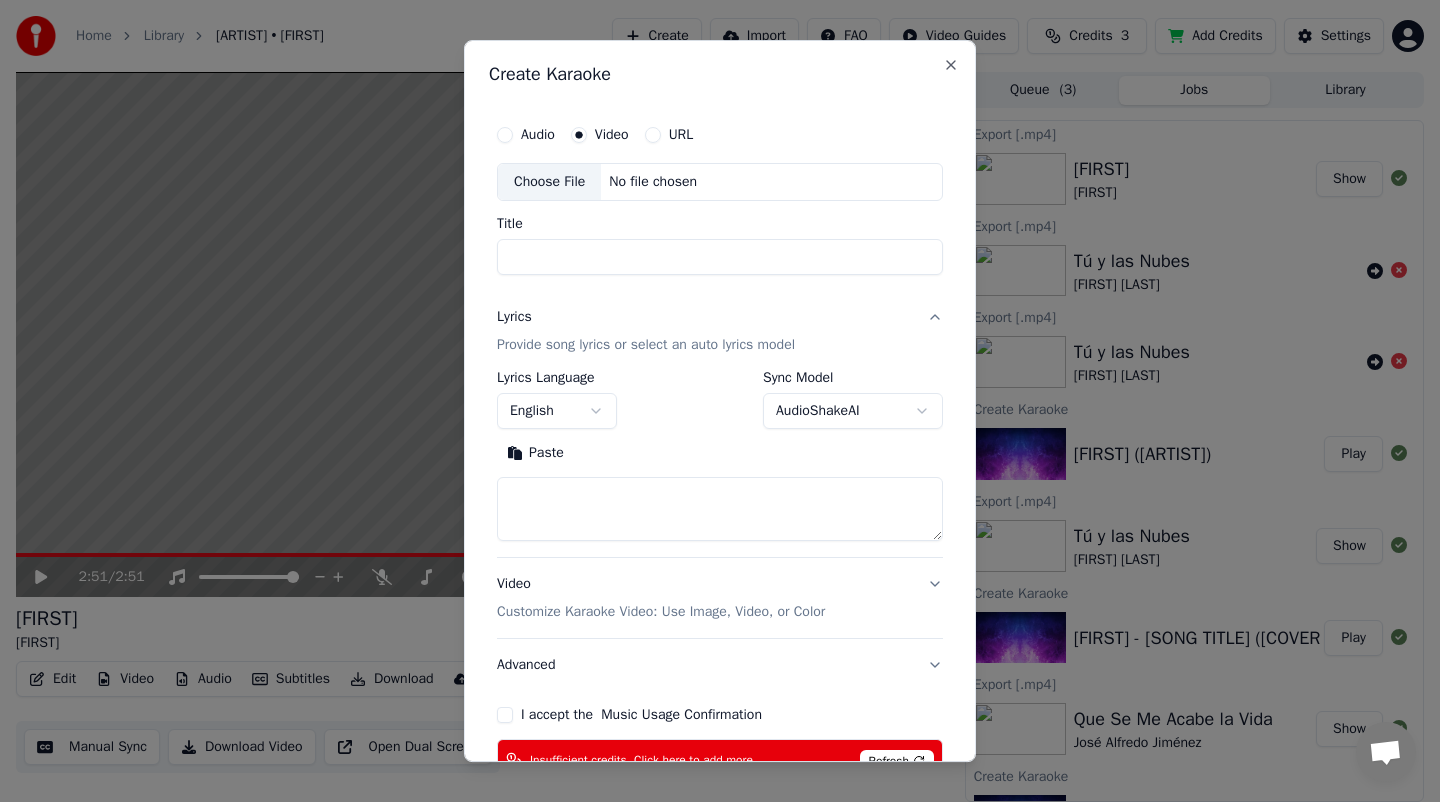 click on "Choose File" at bounding box center (549, 182) 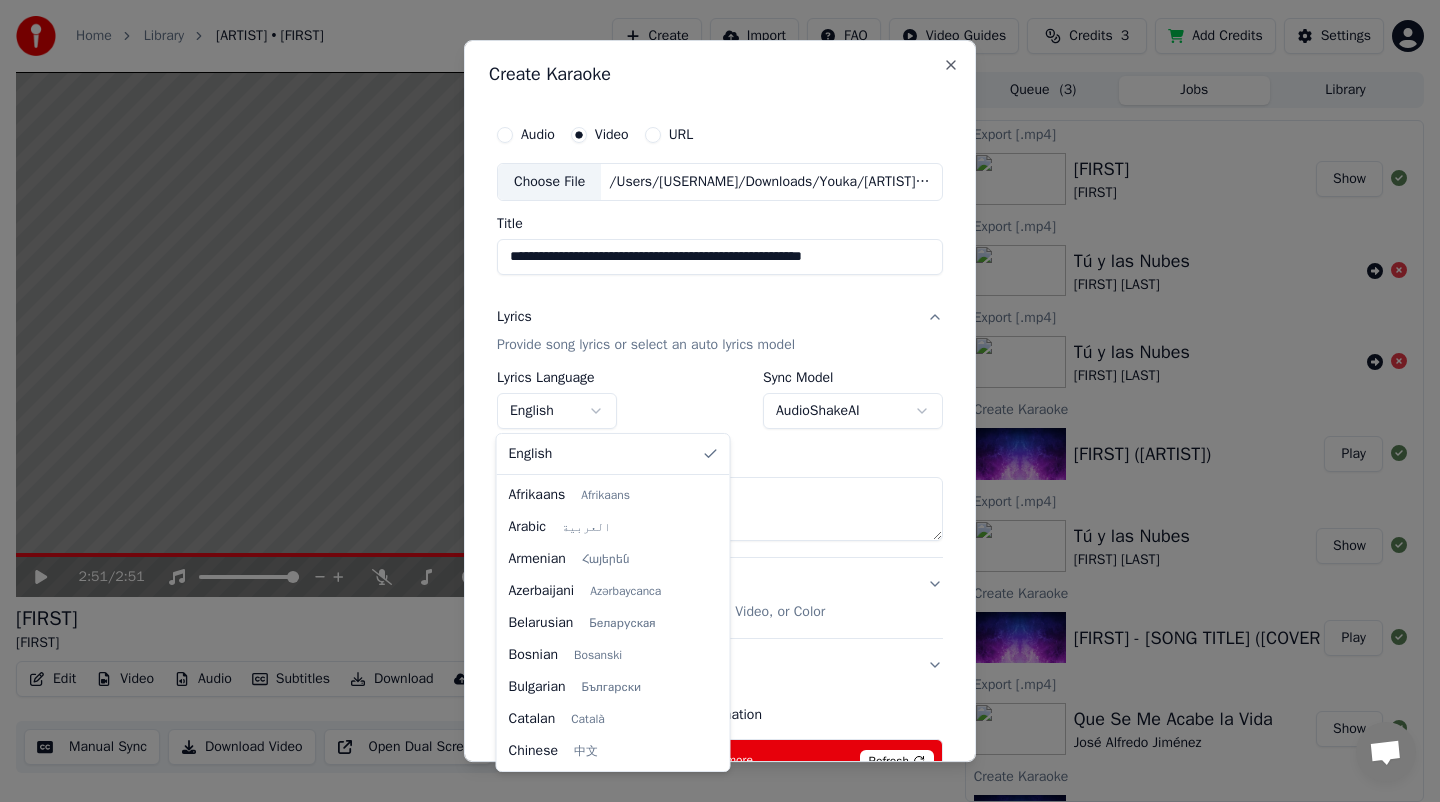 click on "**********" at bounding box center [720, 401] 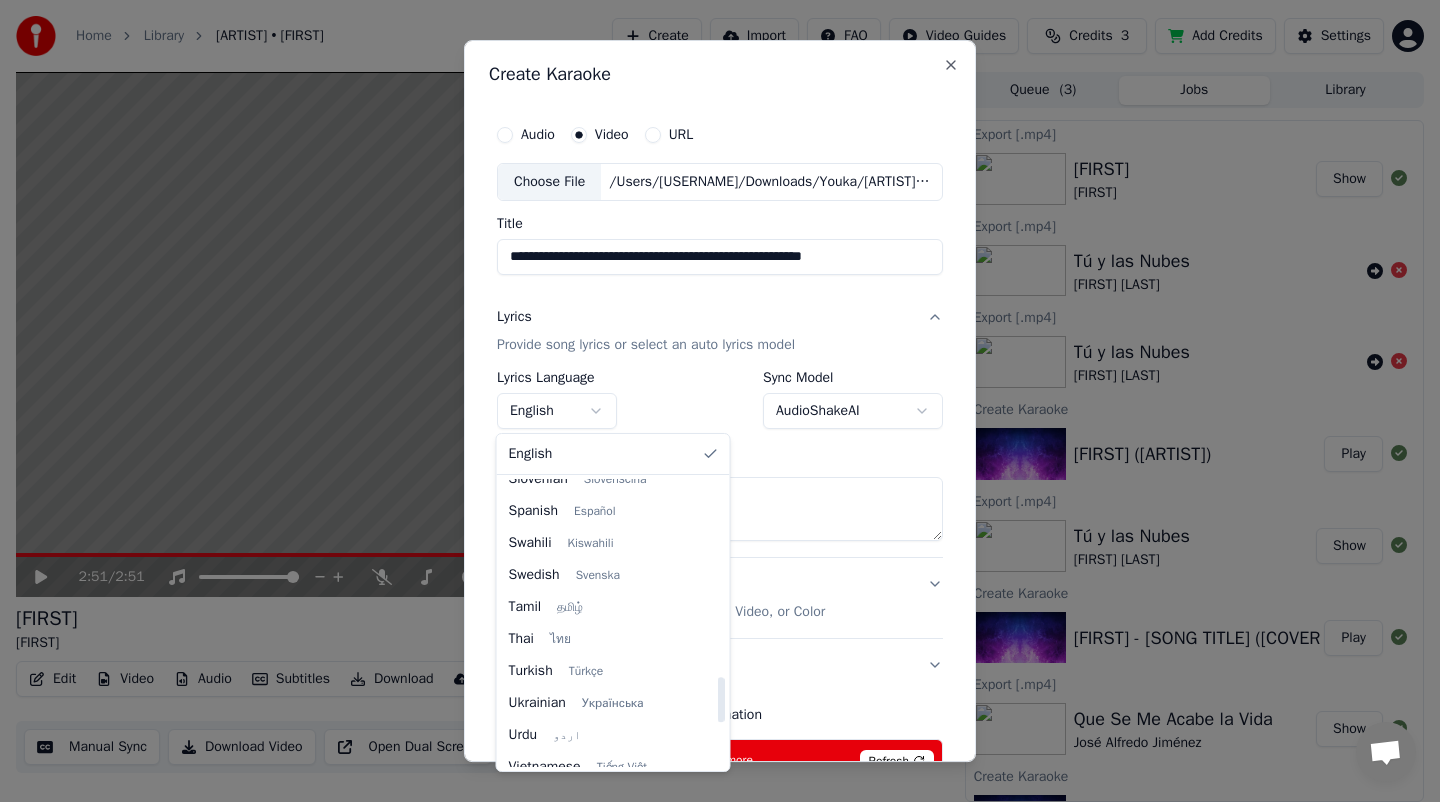 scroll, scrollTop: 1535, scrollLeft: 0, axis: vertical 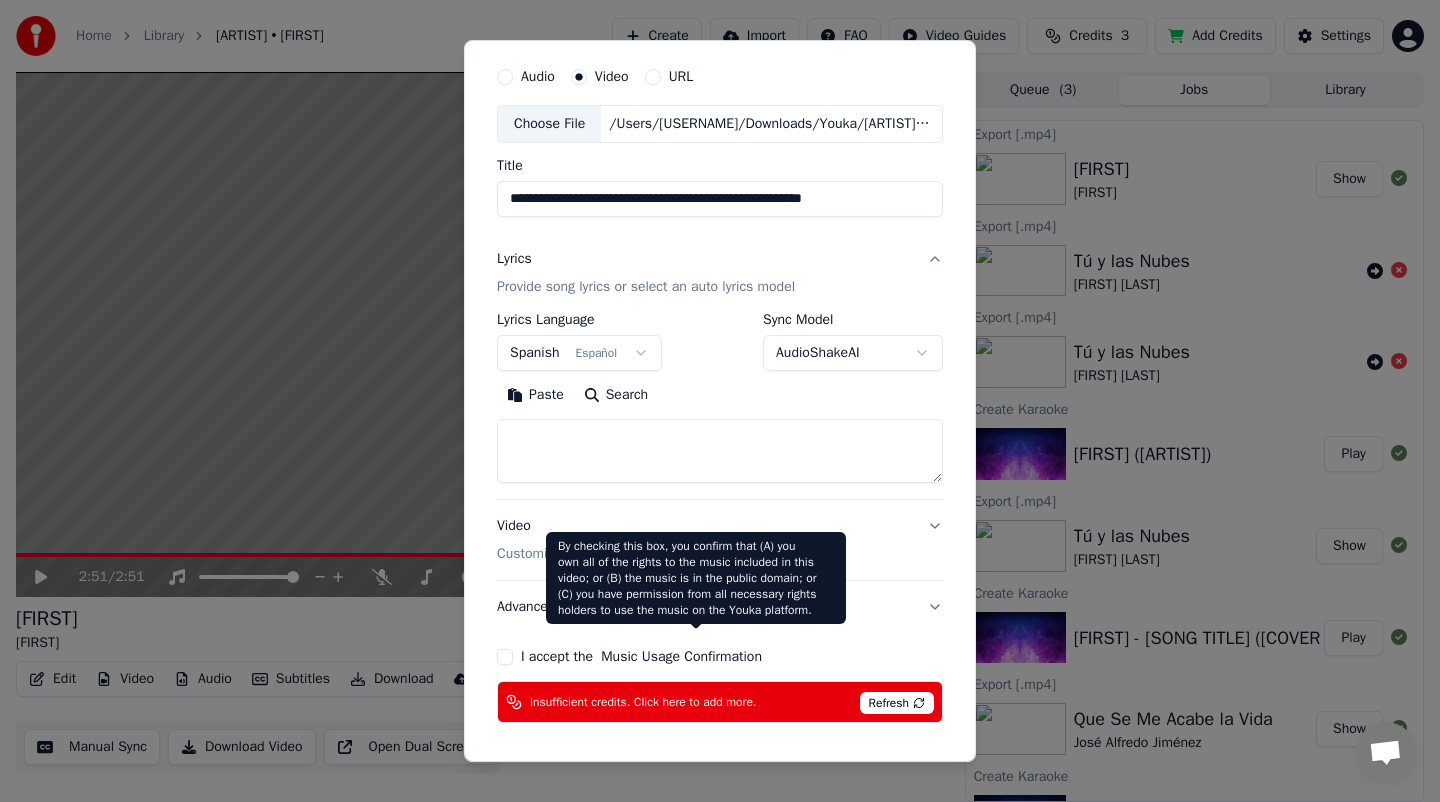 click on "Music Usage Confirmation" at bounding box center [681, 657] 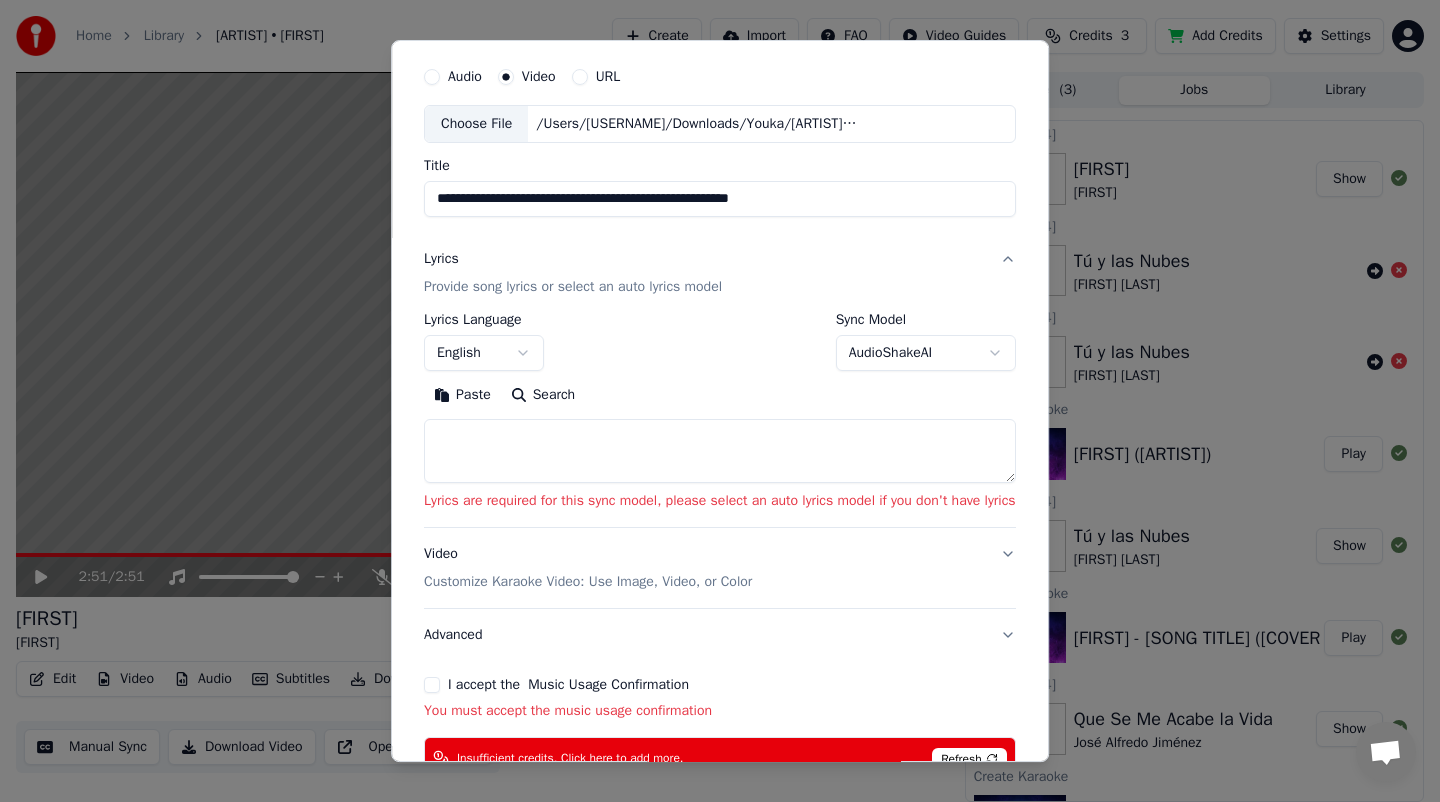 click on "I accept the   Music Usage Confirmation" at bounding box center (432, 685) 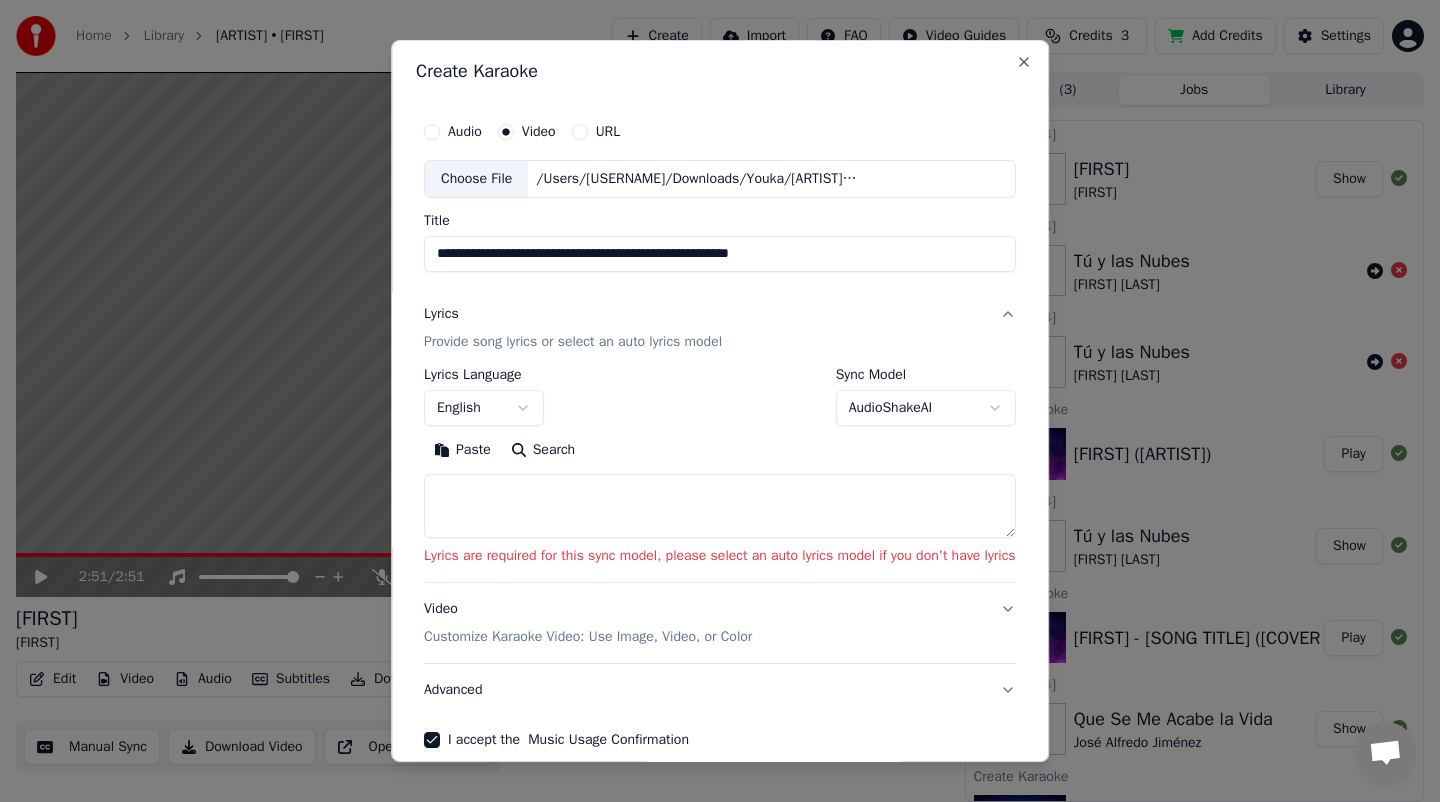 scroll, scrollTop: 0, scrollLeft: 0, axis: both 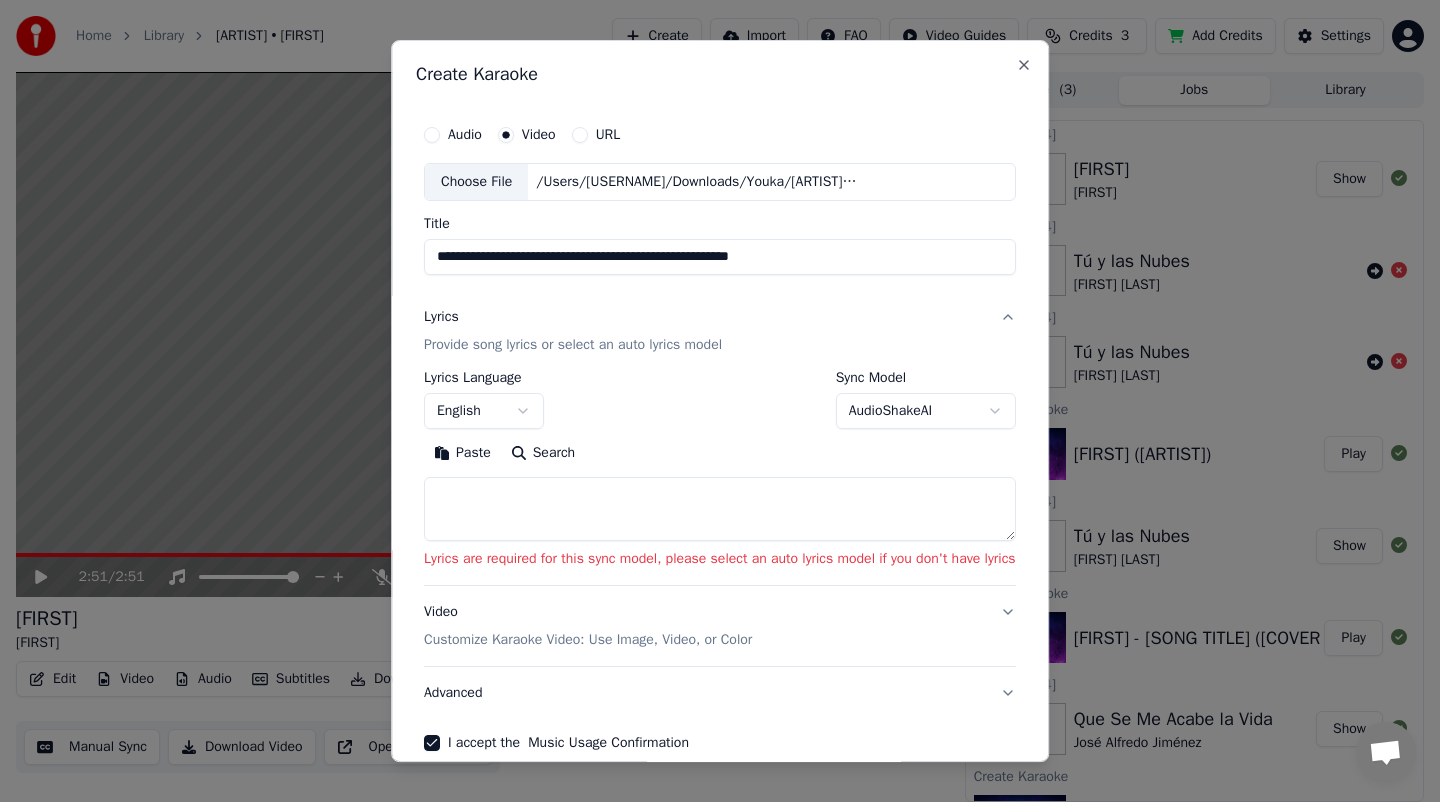 click at bounding box center [720, 509] 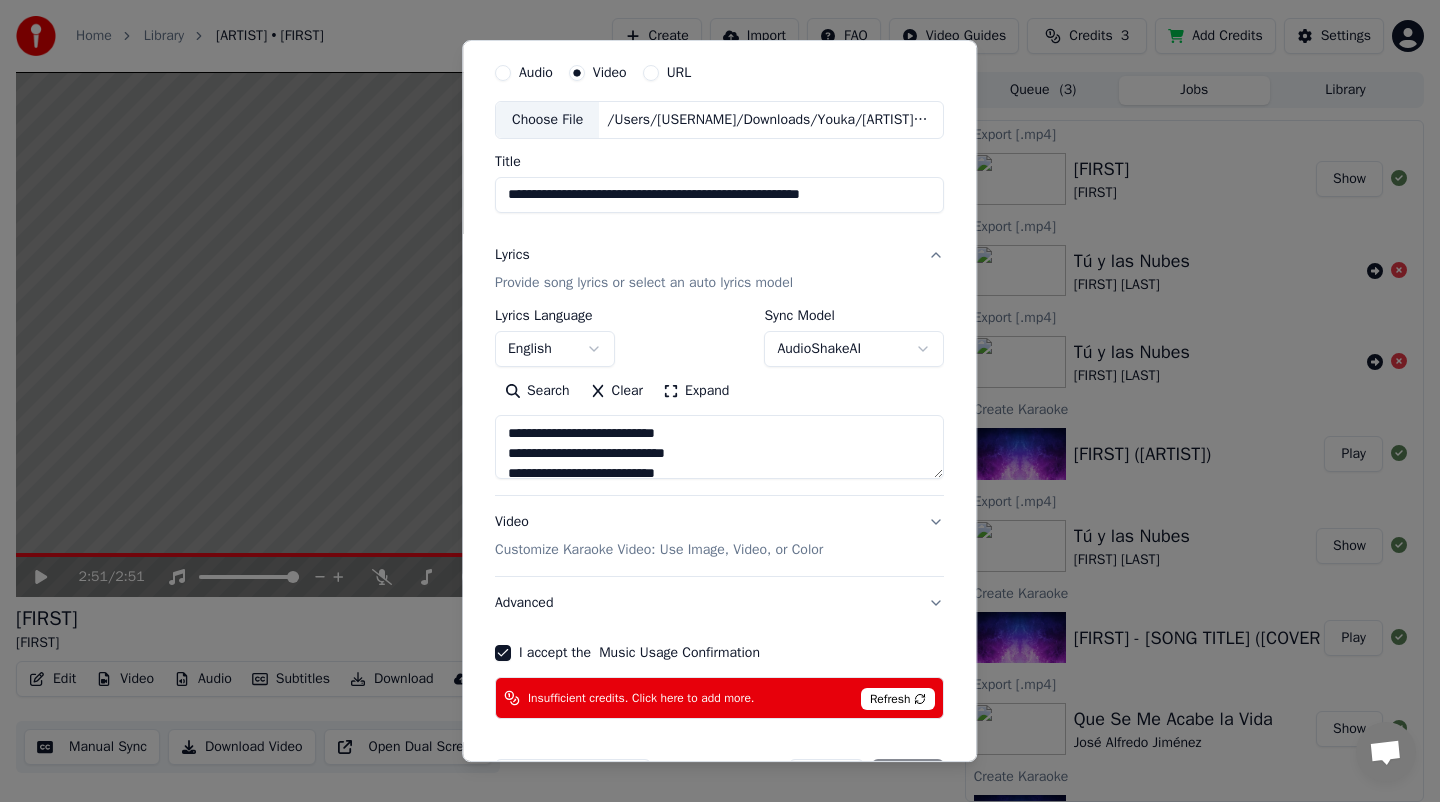 scroll, scrollTop: 129, scrollLeft: 0, axis: vertical 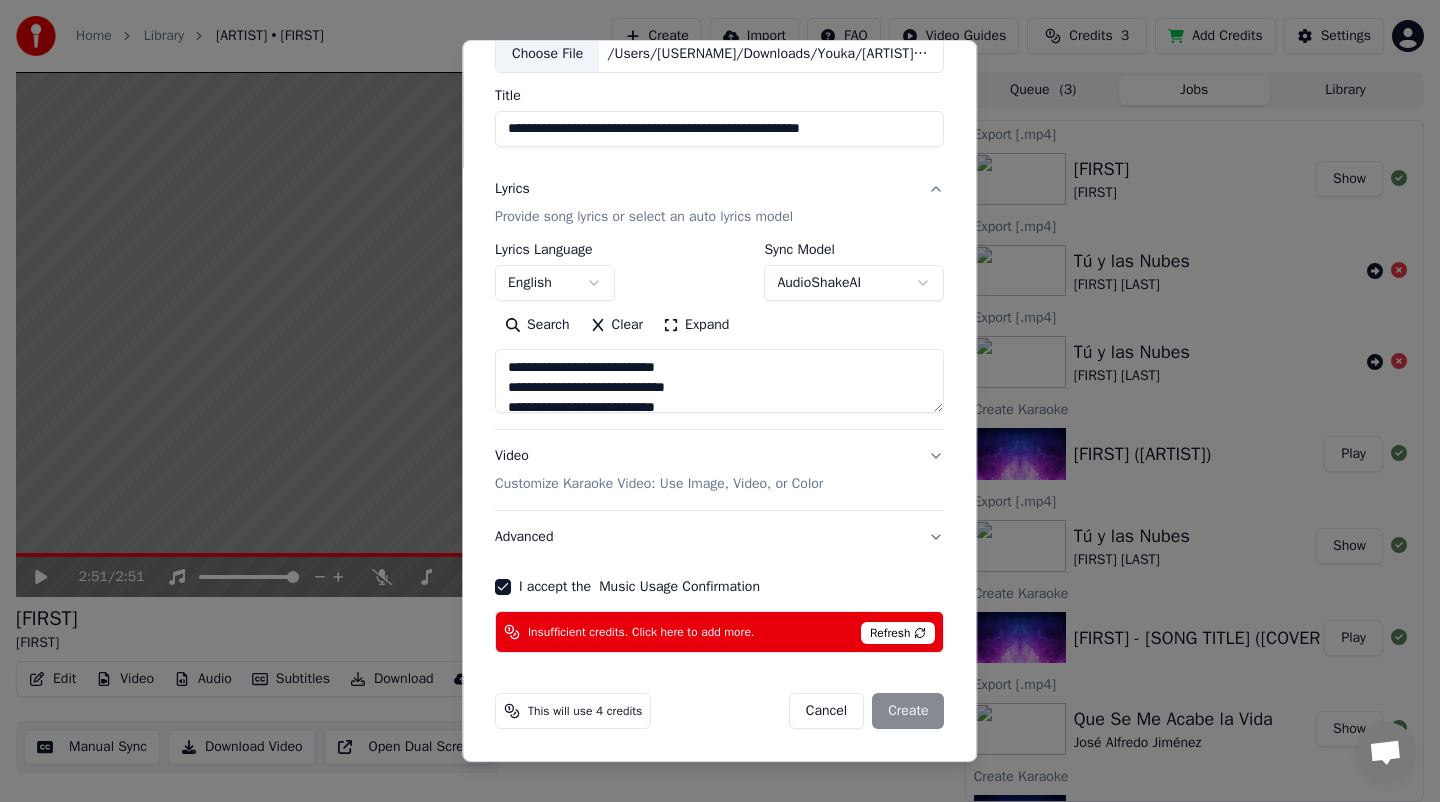 click on "Cancel Create" at bounding box center (867, 711) 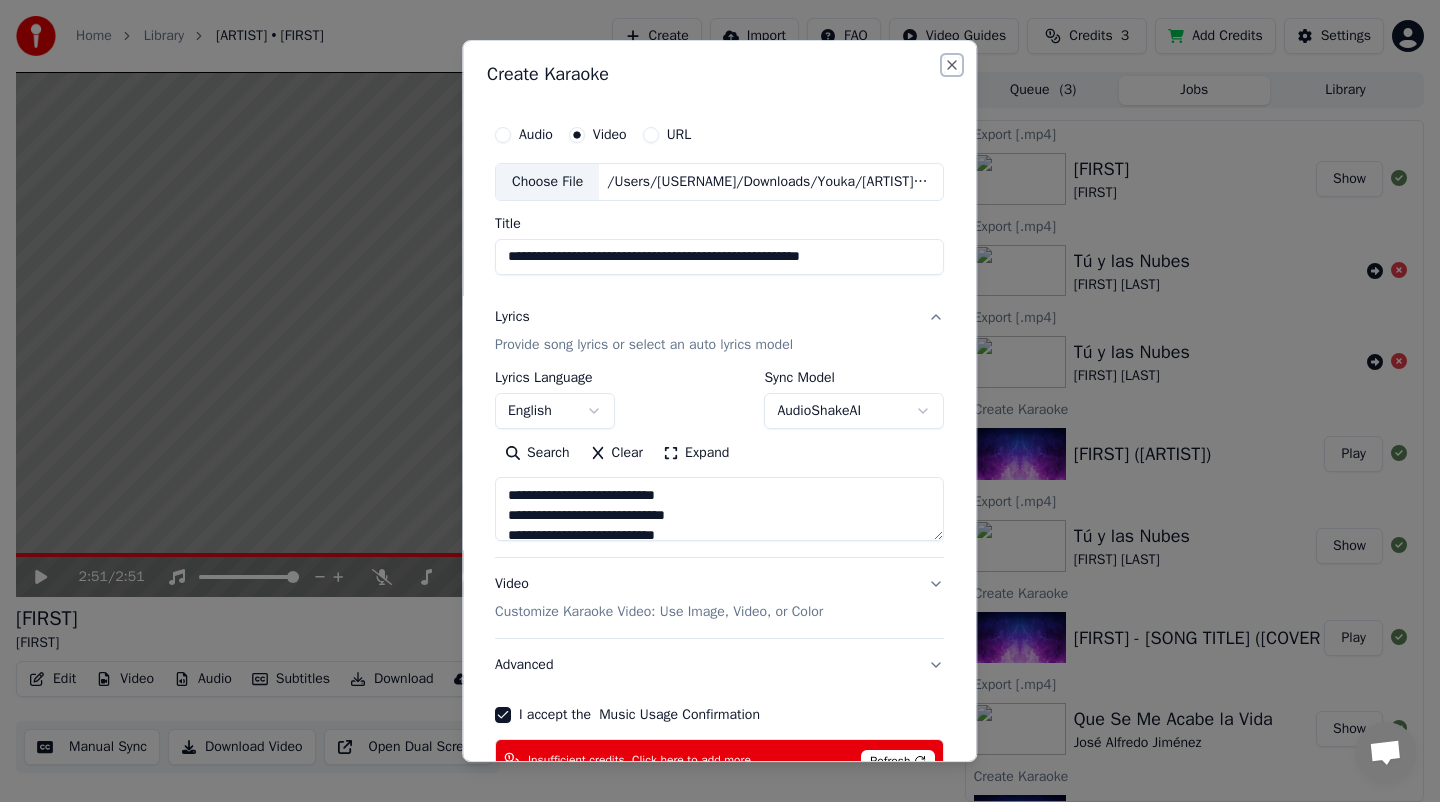 click on "Close" at bounding box center [953, 65] 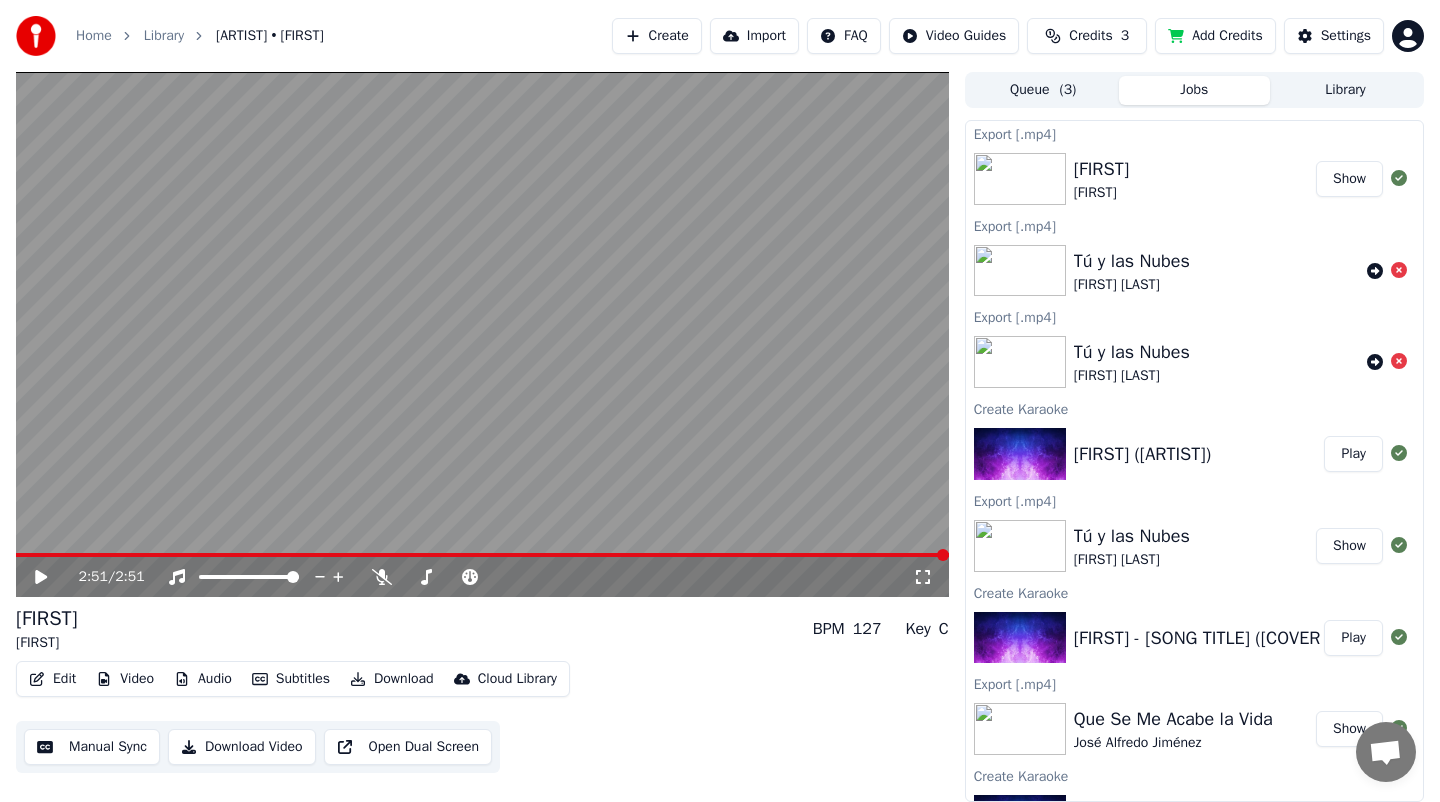 click on "Credits" at bounding box center (1090, 36) 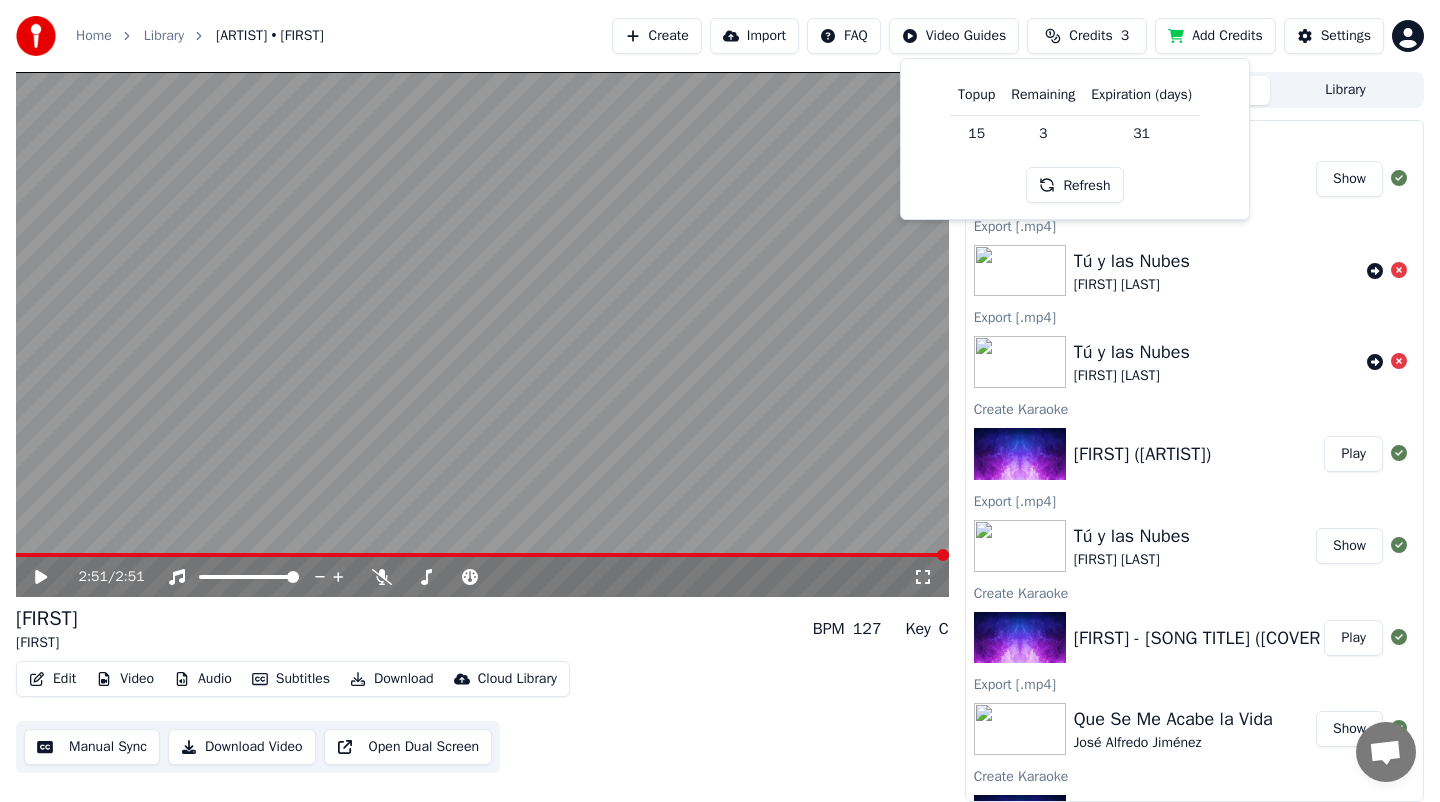 click on "15" at bounding box center [976, 133] 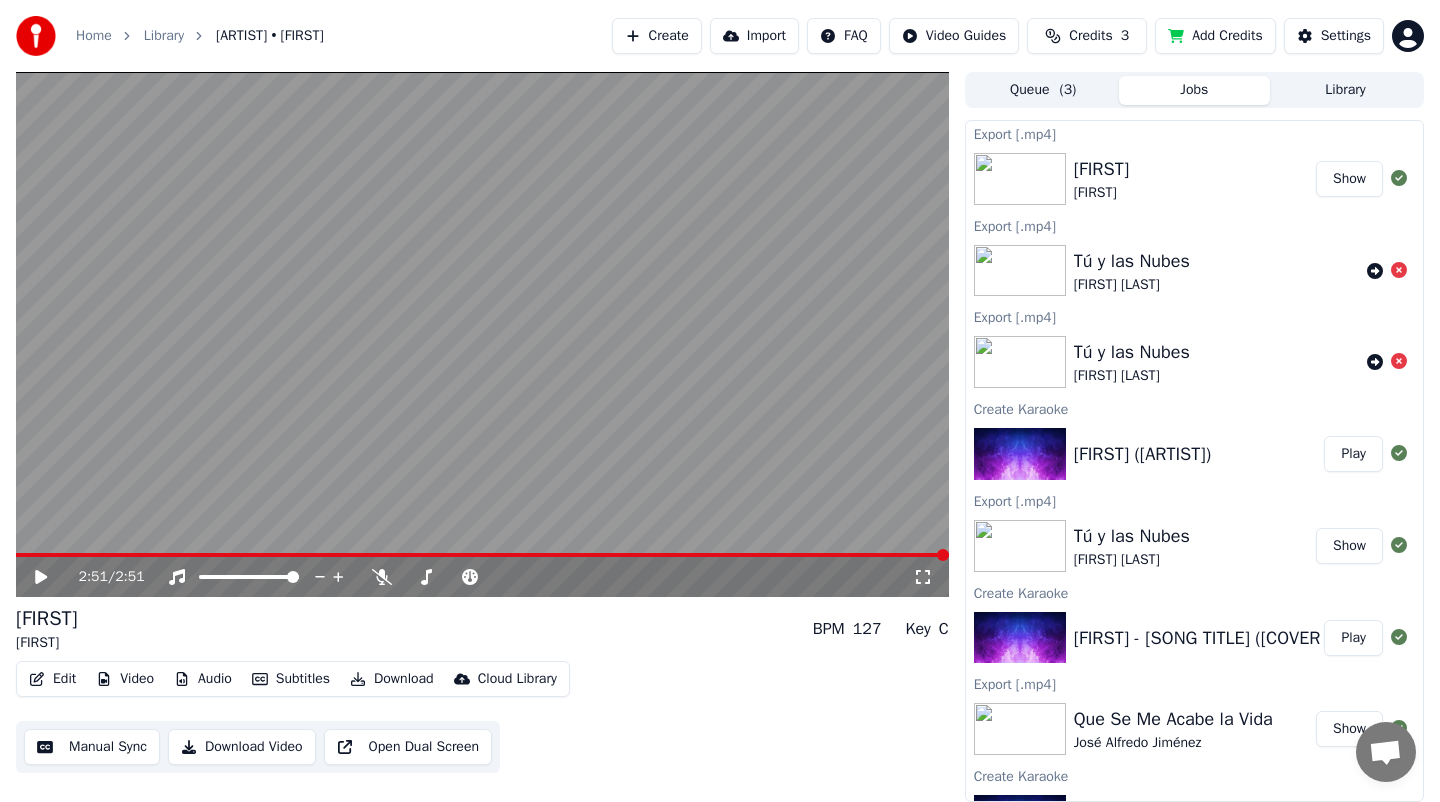 scroll, scrollTop: 54, scrollLeft: 0, axis: vertical 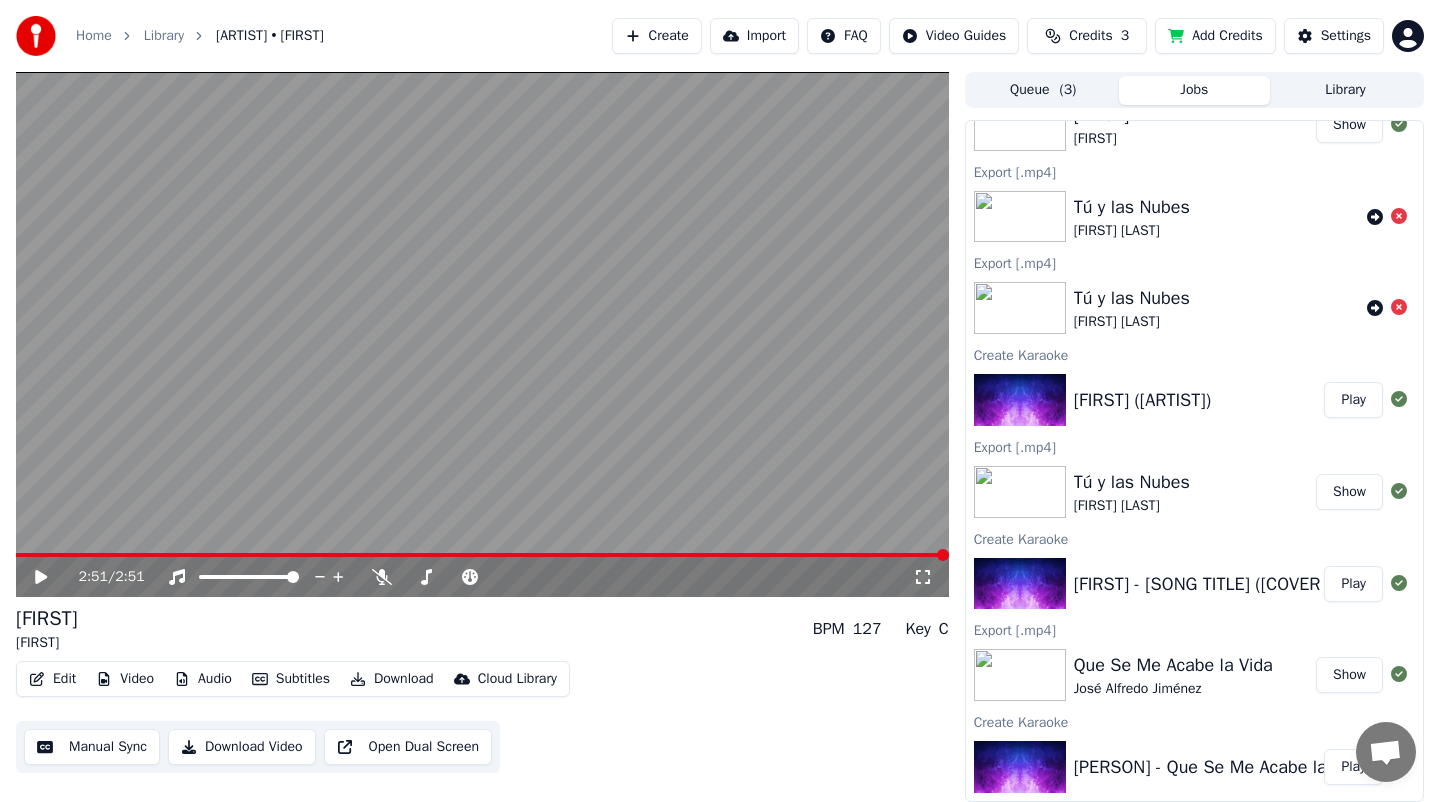 click on "Que Se Me Acabe la Vida" at bounding box center (1101, 115) 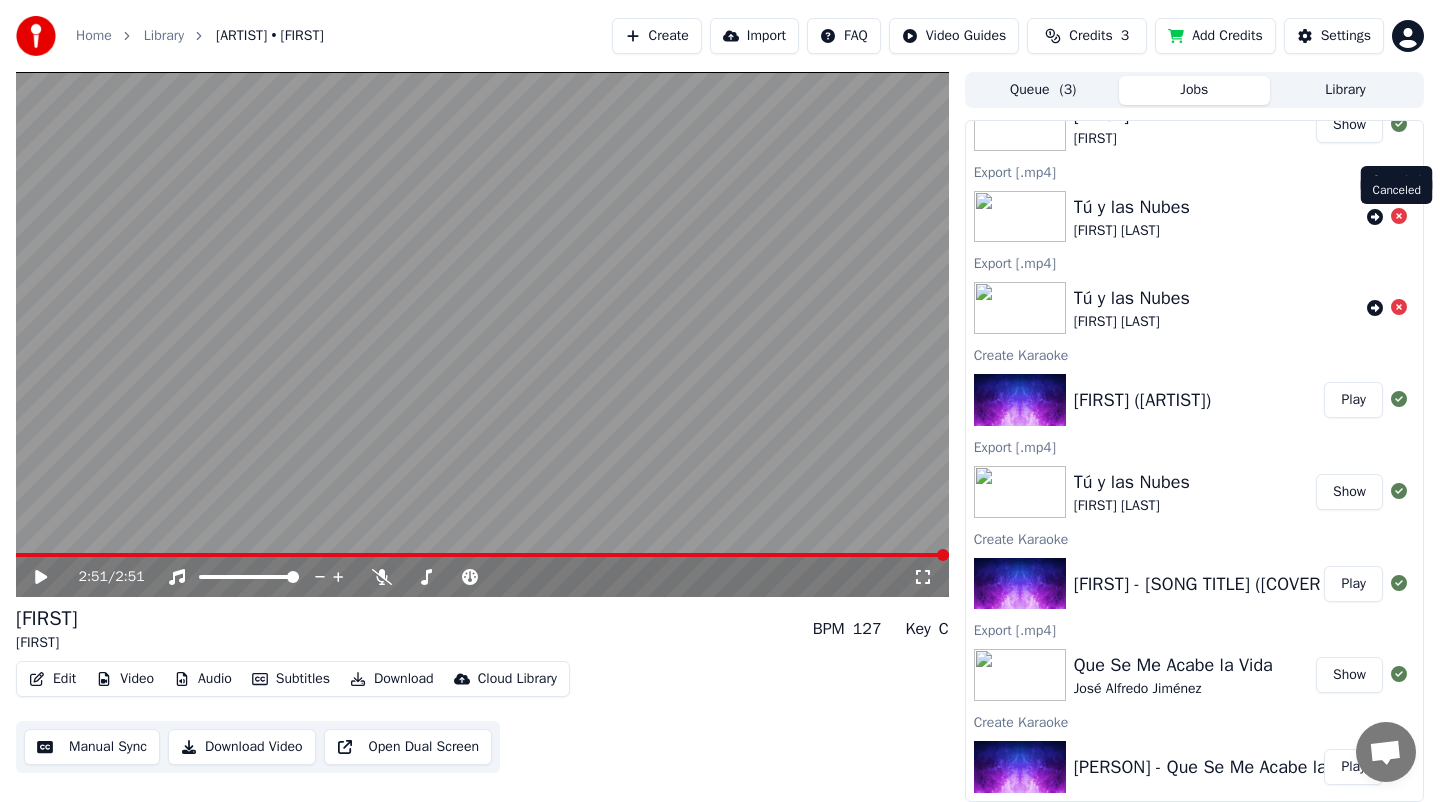 click at bounding box center (1399, 216) 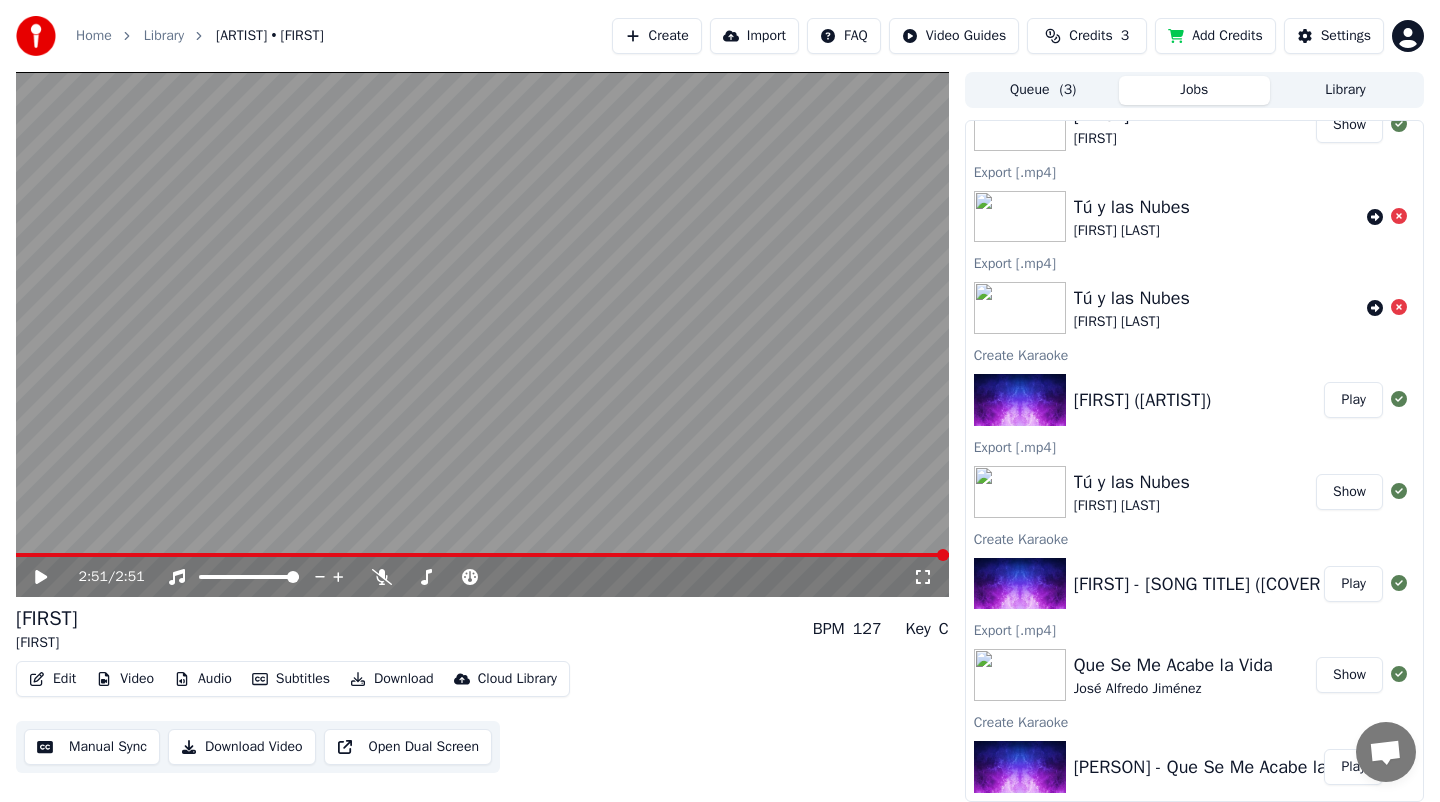 click on "Home" at bounding box center [94, 36] 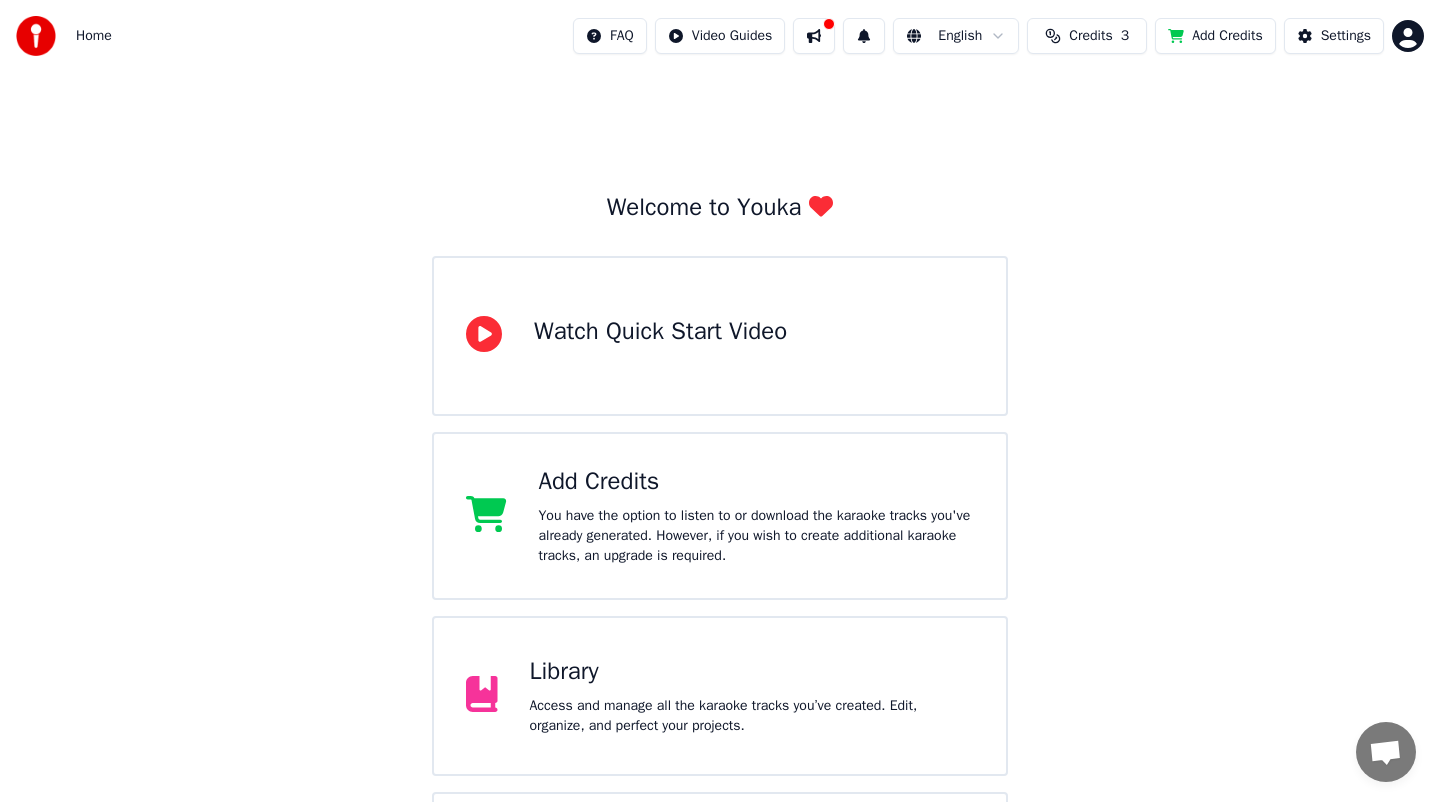 click on "Add Credits" at bounding box center [757, 482] 